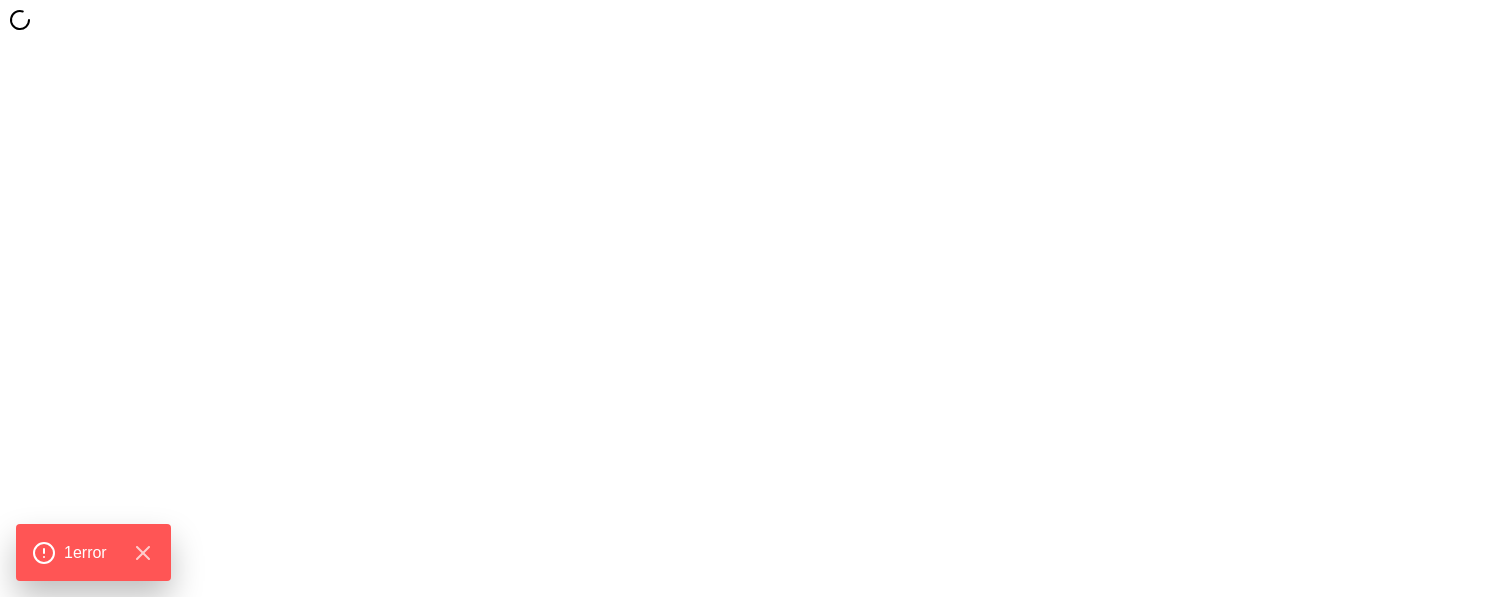 scroll, scrollTop: 0, scrollLeft: 0, axis: both 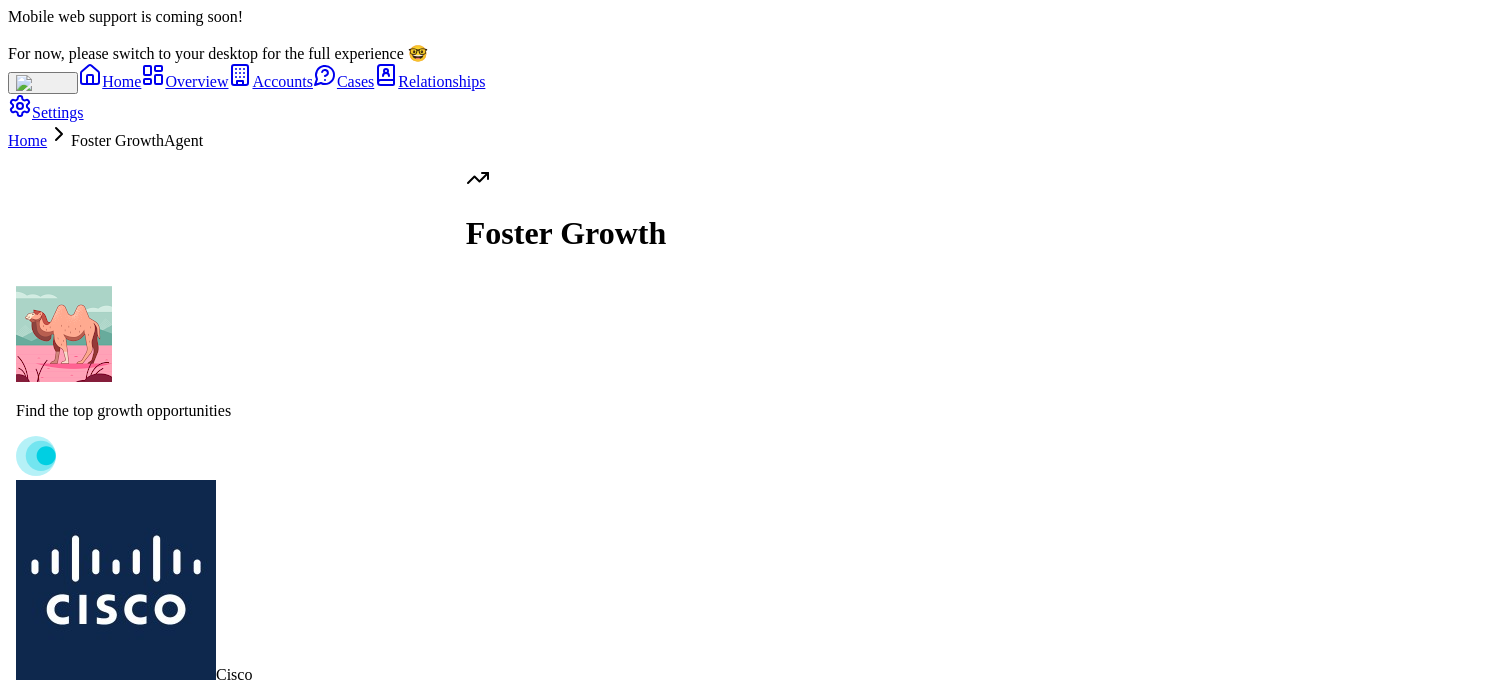 click on "Find the top growth opportunities Cisco Unlock Cisco with Essentials Tier Cisco will halt all Stardog exploration if Essentials tier is removed; urgent to propose a low-cost, time-boxed Essentials PoC to keep Cisco engaged and open future enterprise upsell. Propose Essentials PoC Dig In Share Follow
Bosch Bosch: Monetize External App Use Bosch wants to expose Stardog-powered data to external customers via their own apps; clarify ELA terms to enable this and unlock new revenue. Clarify ELA Terms Dig In Share Follow
Boehringer Ingelheim BI: Federated Data Architecture Play Boehringer Ingelheim is driving a federated data architecture with dependencies on Stardog and metaphacts; prioritize top 4 feature requests to secure enterprise-wide adoption. Prioritize Feature Requests Dig In Share Follow
UPS UPS: Metadata Catalog Integration UPS is piloting Informatica-Stardog metadata catalog integration; support this POC to create a new referenceable integration and future product offering. Support Integration POC" at bounding box center [756, 1449] 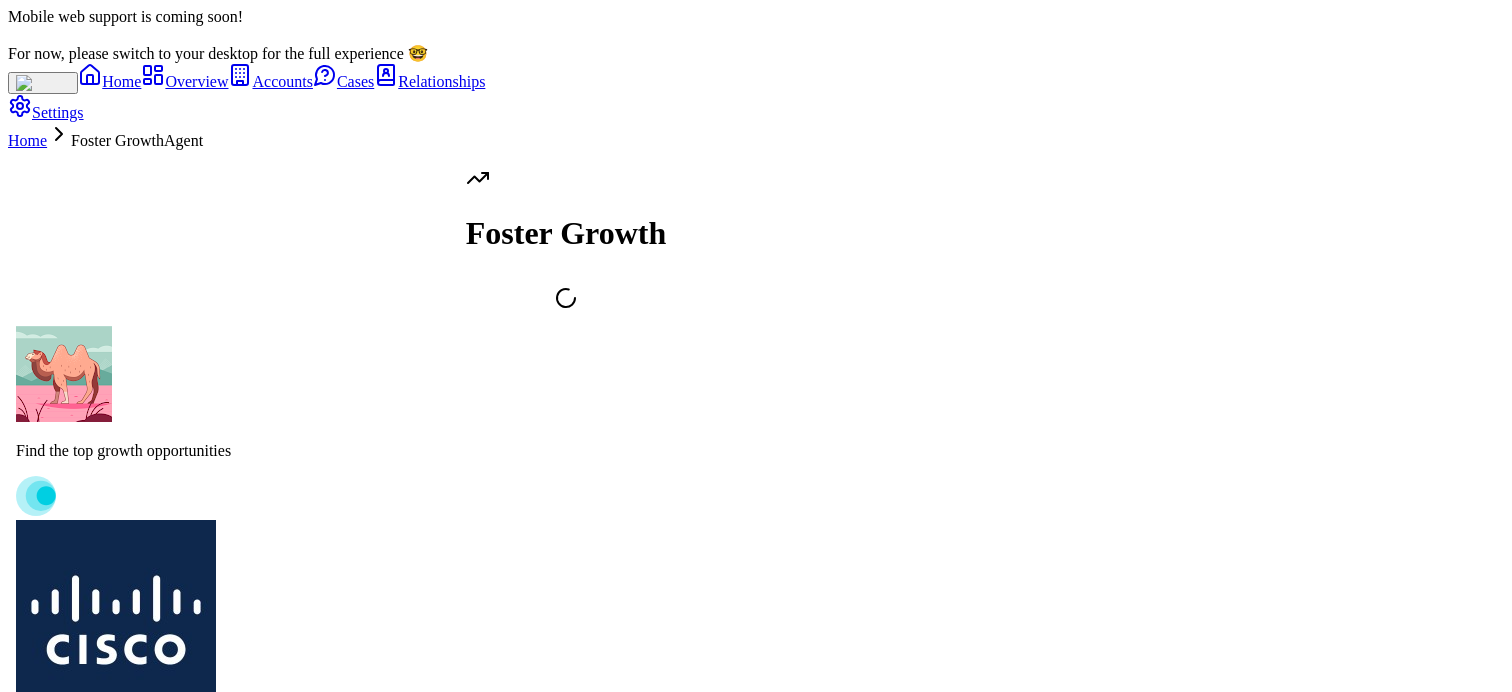scroll, scrollTop: -18, scrollLeft: 0, axis: vertical 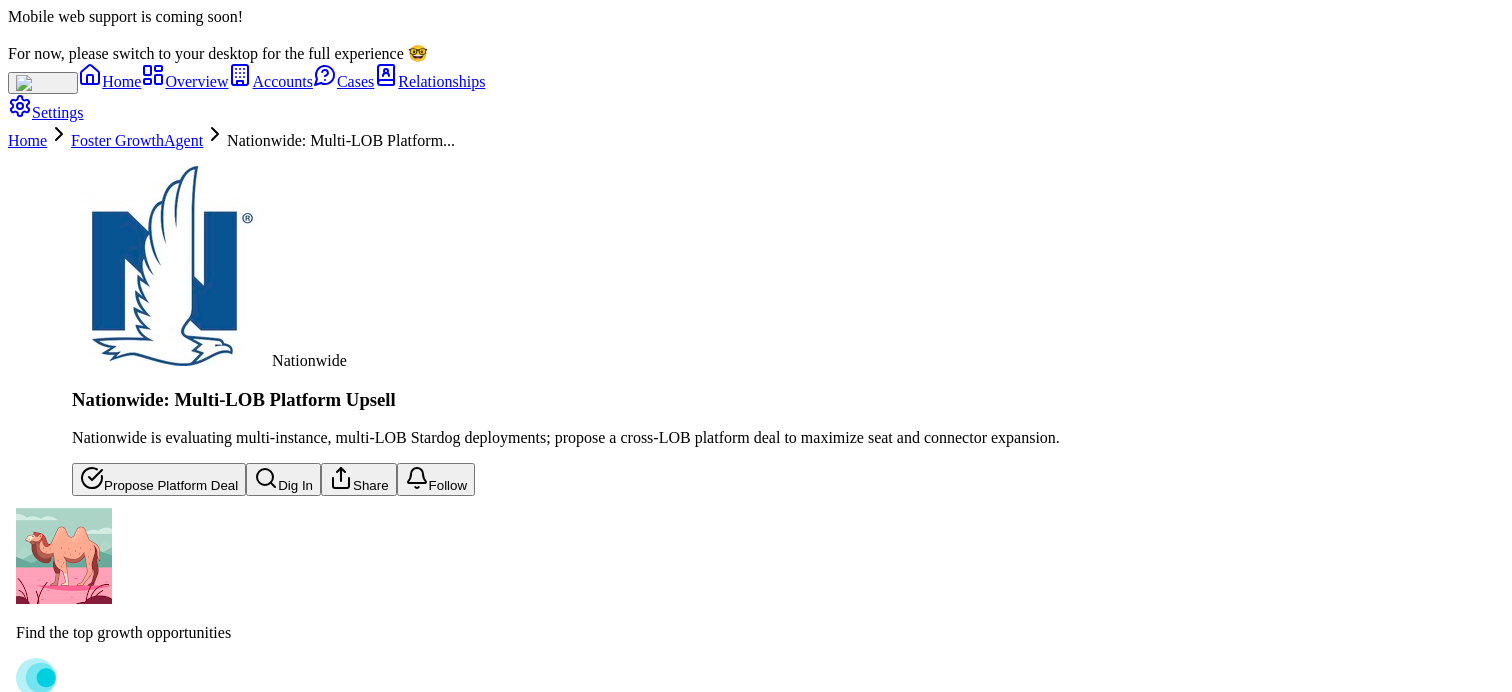 click on "Cisco: Unlock with Essentials Tier
Bosch: Monetize External App Use
Boehringer Ingelheim: Federated Data Architecture Play
UPS: Metadata Catalog Integration
John Deere: AI Gateway/Voicebox Expansion
Nationwide: Multi-LOB Platform Upsell" at bounding box center [566, 2826] 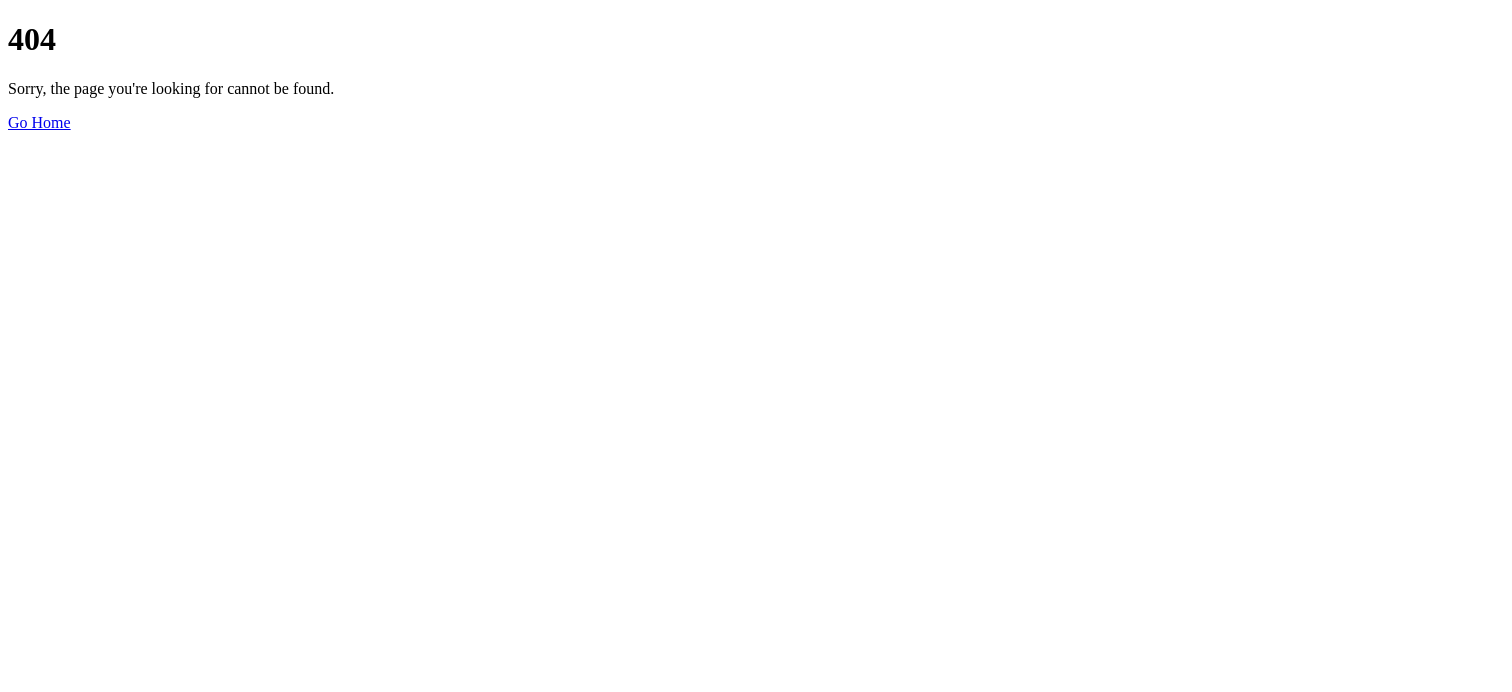 scroll, scrollTop: 0, scrollLeft: 0, axis: both 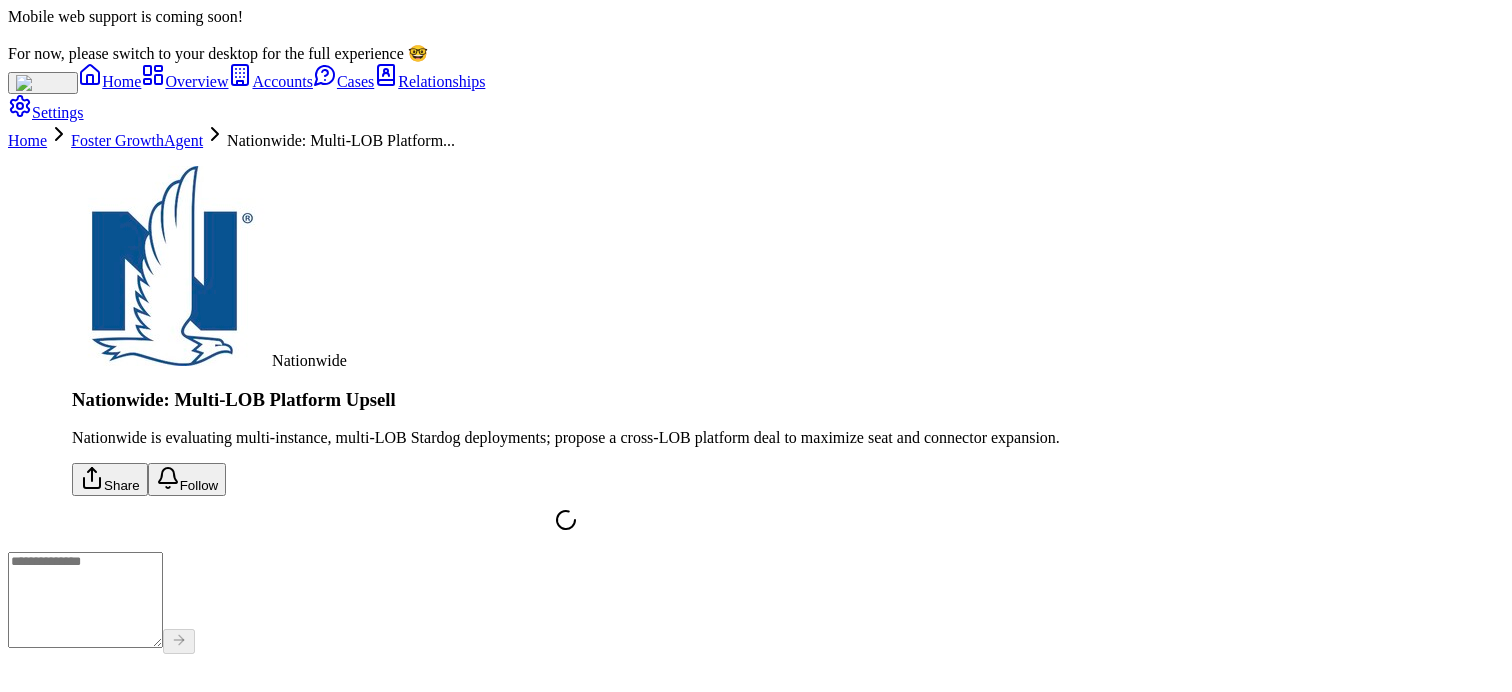 click on "Foster Growth  Agent" at bounding box center (137, 140) 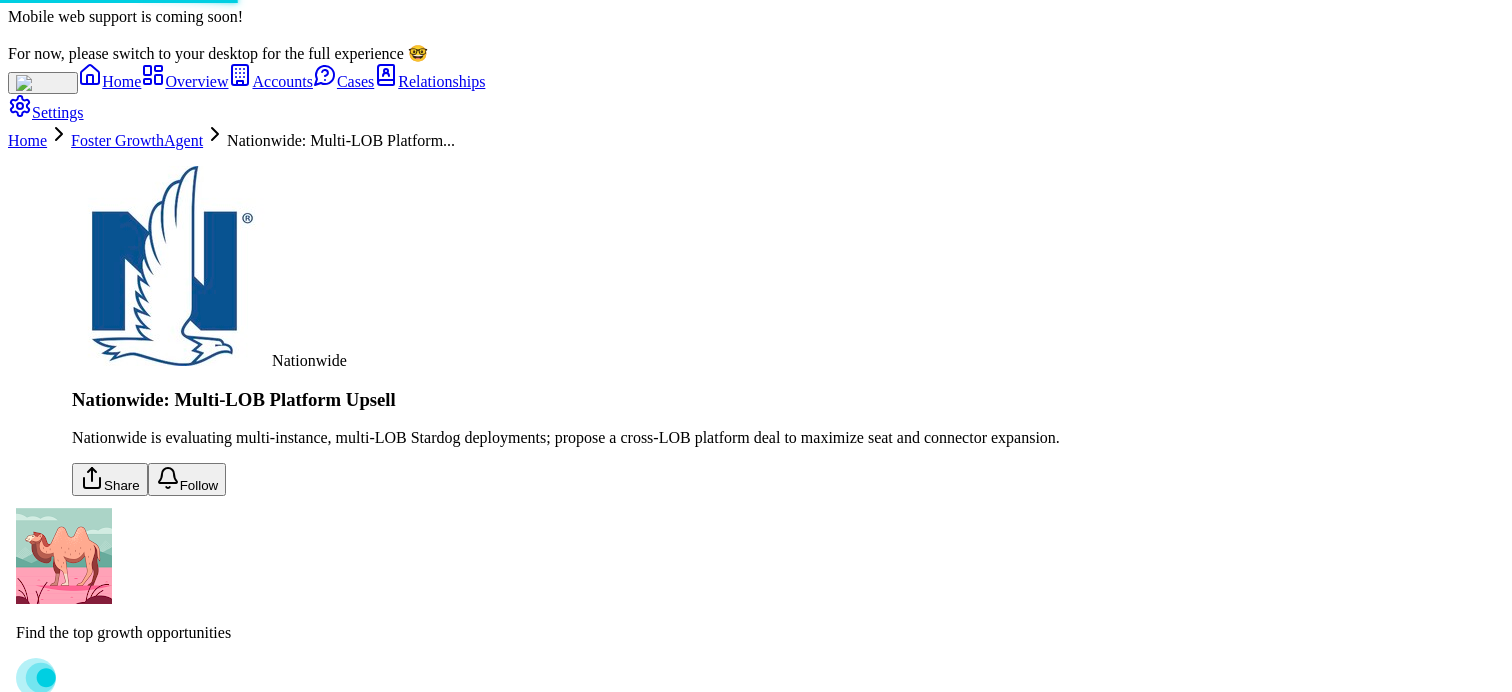scroll, scrollTop: -1511, scrollLeft: 0, axis: vertical 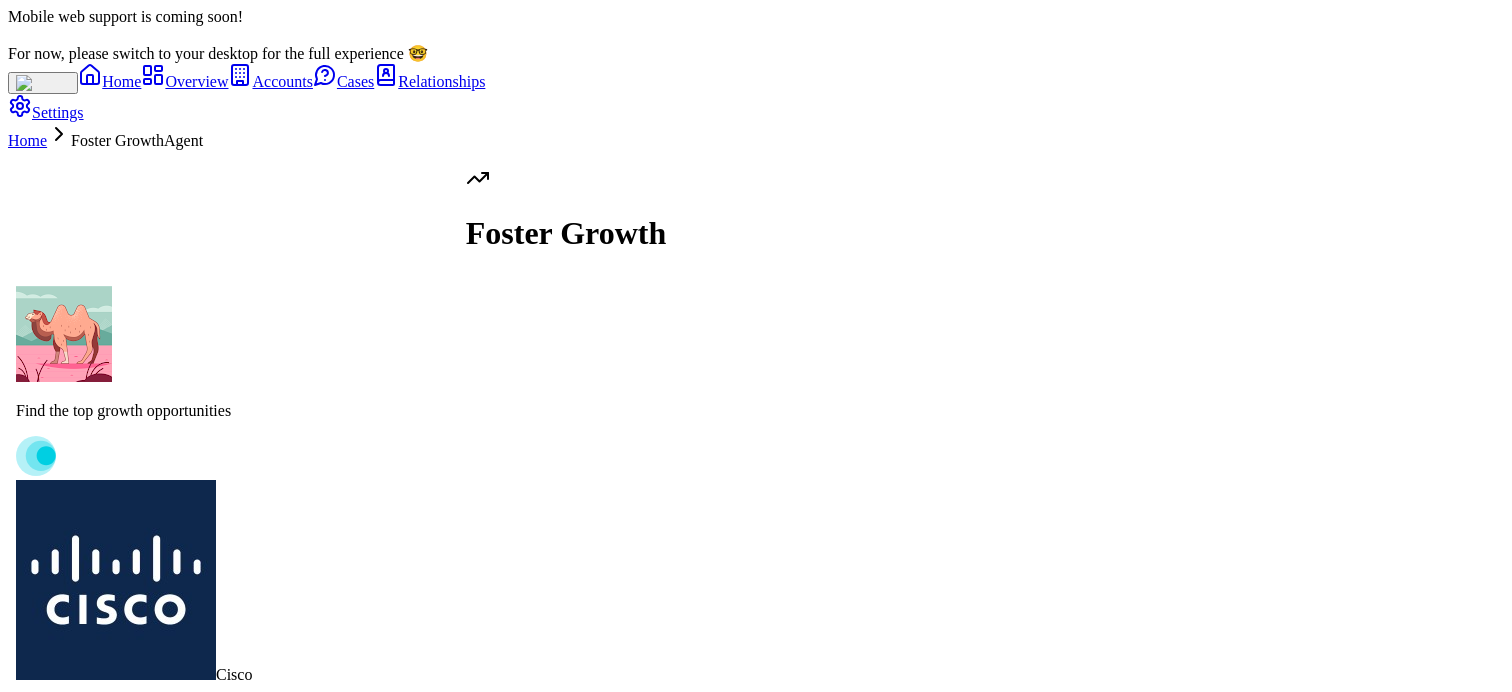 click on "Dig In" at bounding box center [231, 2151] 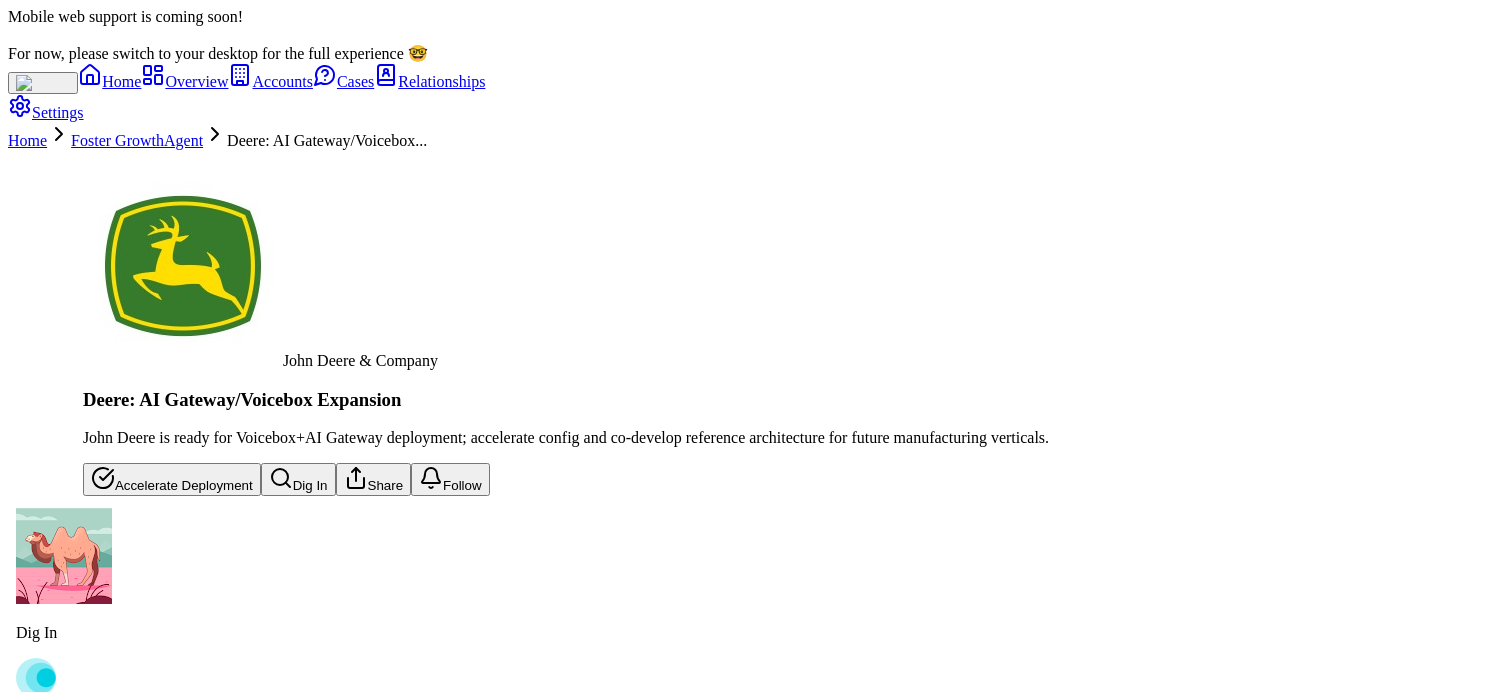 scroll, scrollTop: -144, scrollLeft: 0, axis: vertical 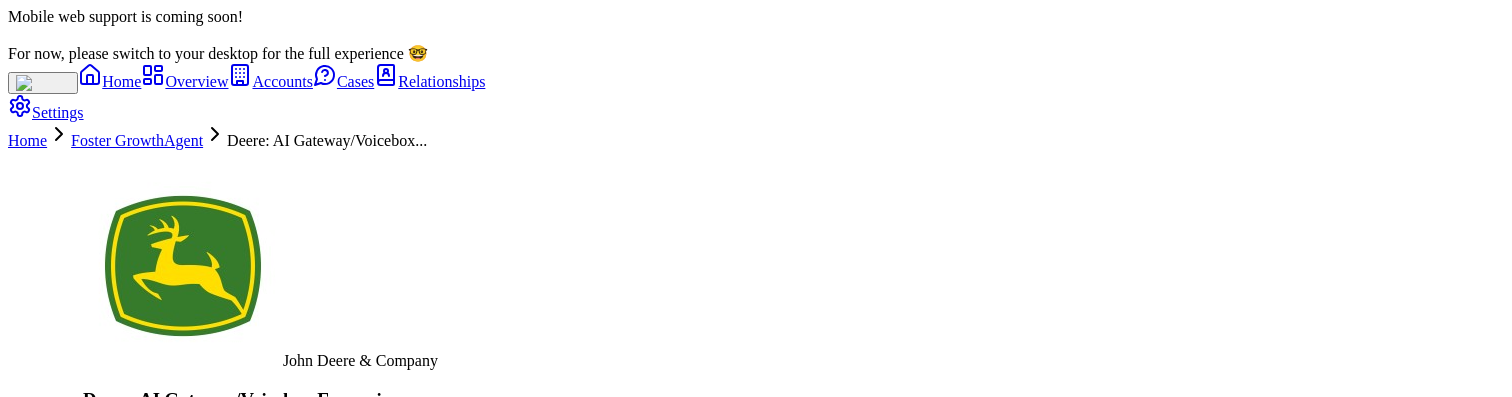click on "Settings" at bounding box center (46, 112) 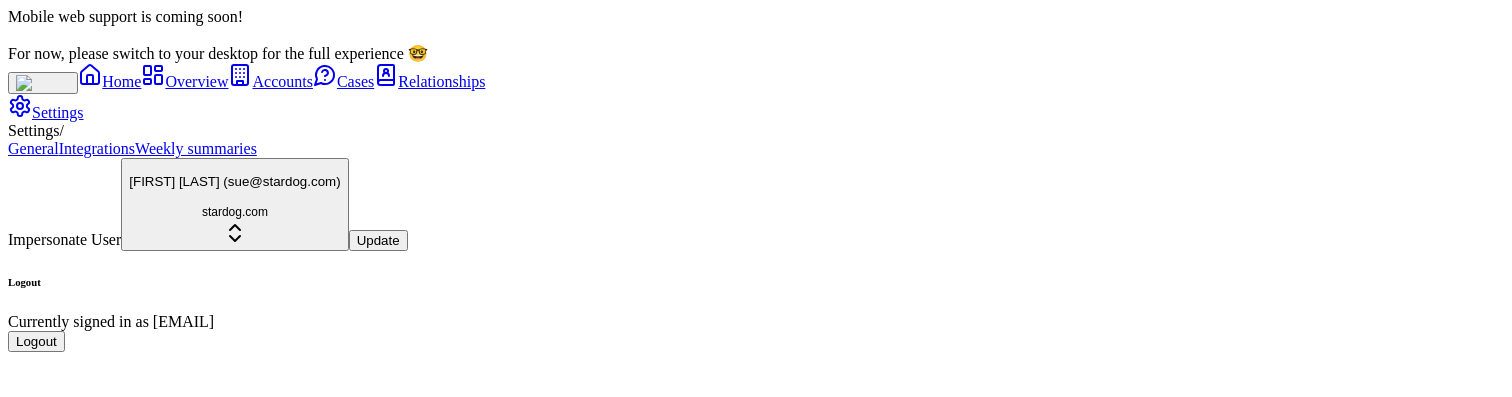 click on "Integrations" at bounding box center [97, 148] 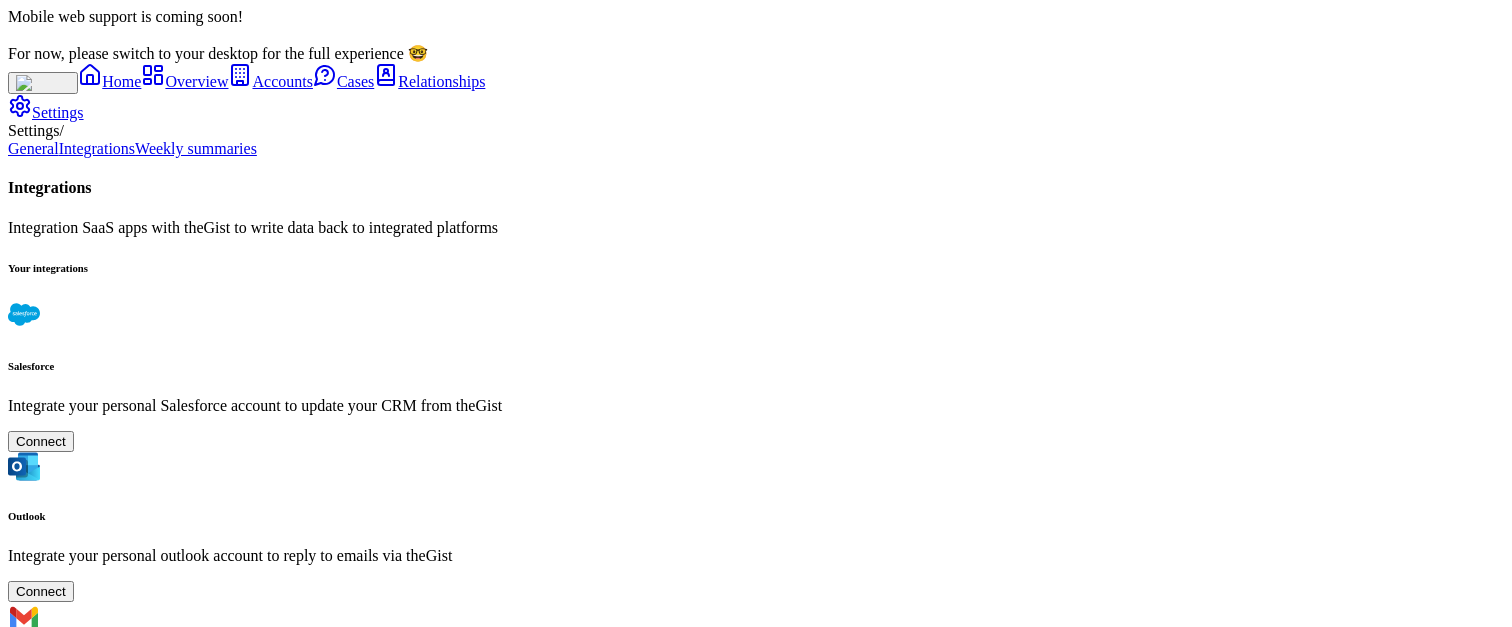 scroll, scrollTop: 539, scrollLeft: 0, axis: vertical 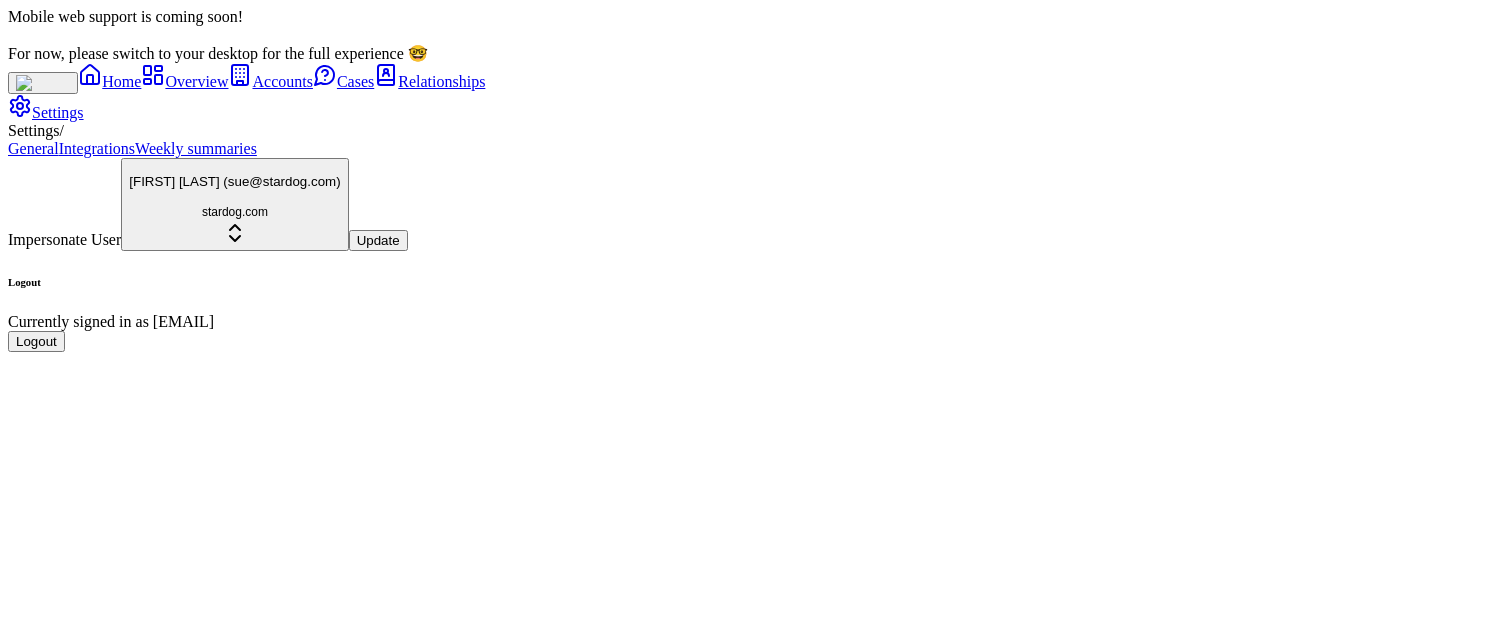 click on "[FIRST] [LAST]   ( [EMAIL] )" at bounding box center (234, 181) 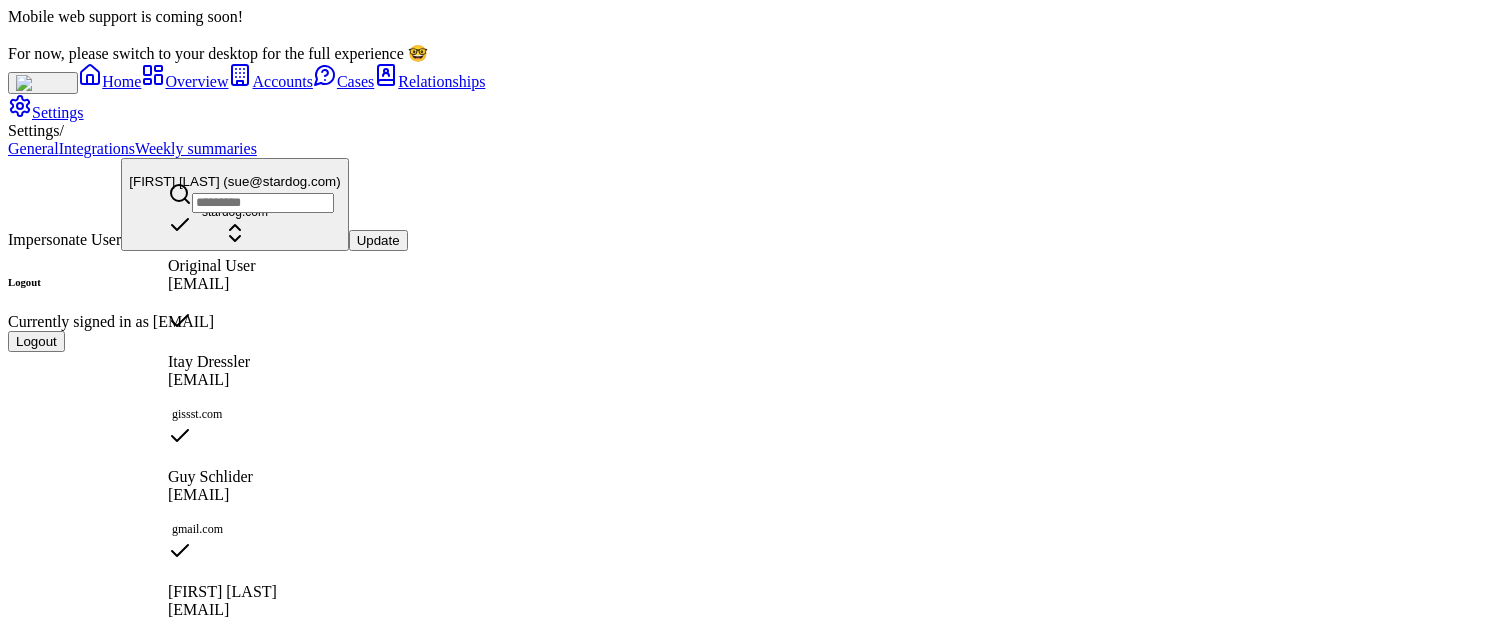 scroll, scrollTop: 291, scrollLeft: 0, axis: vertical 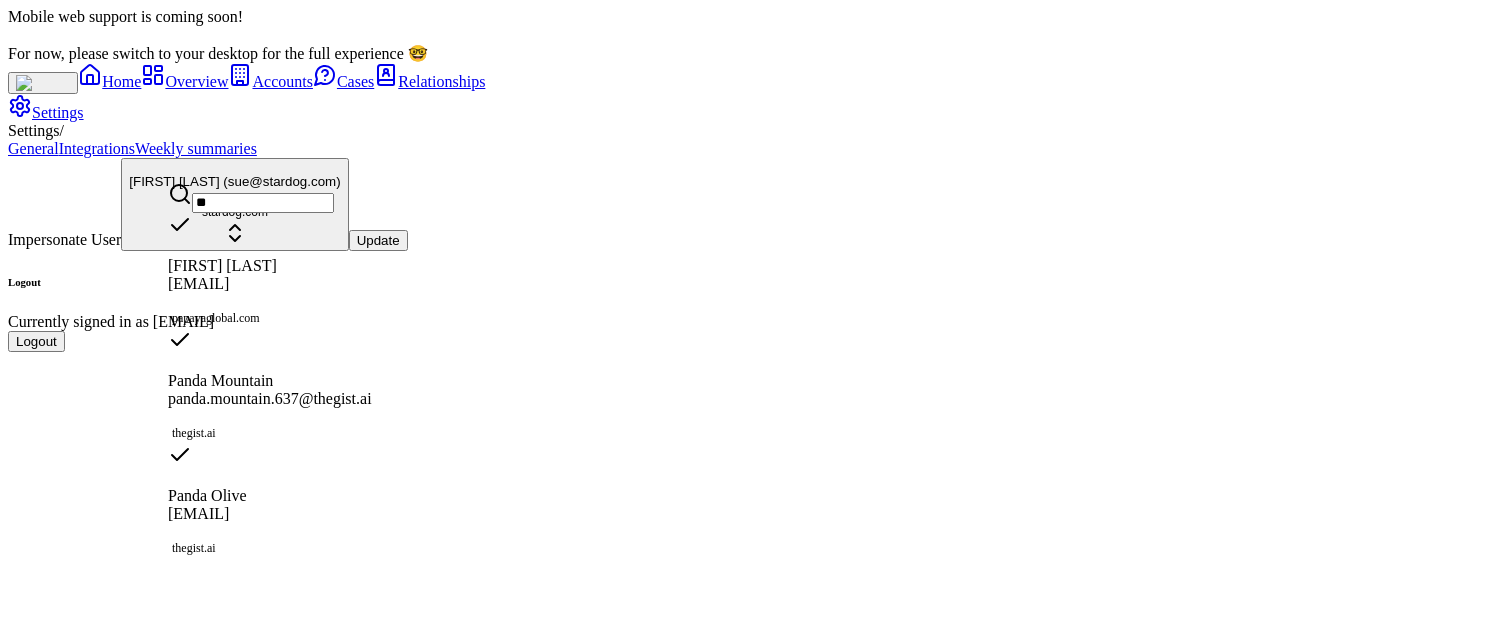 type on "**" 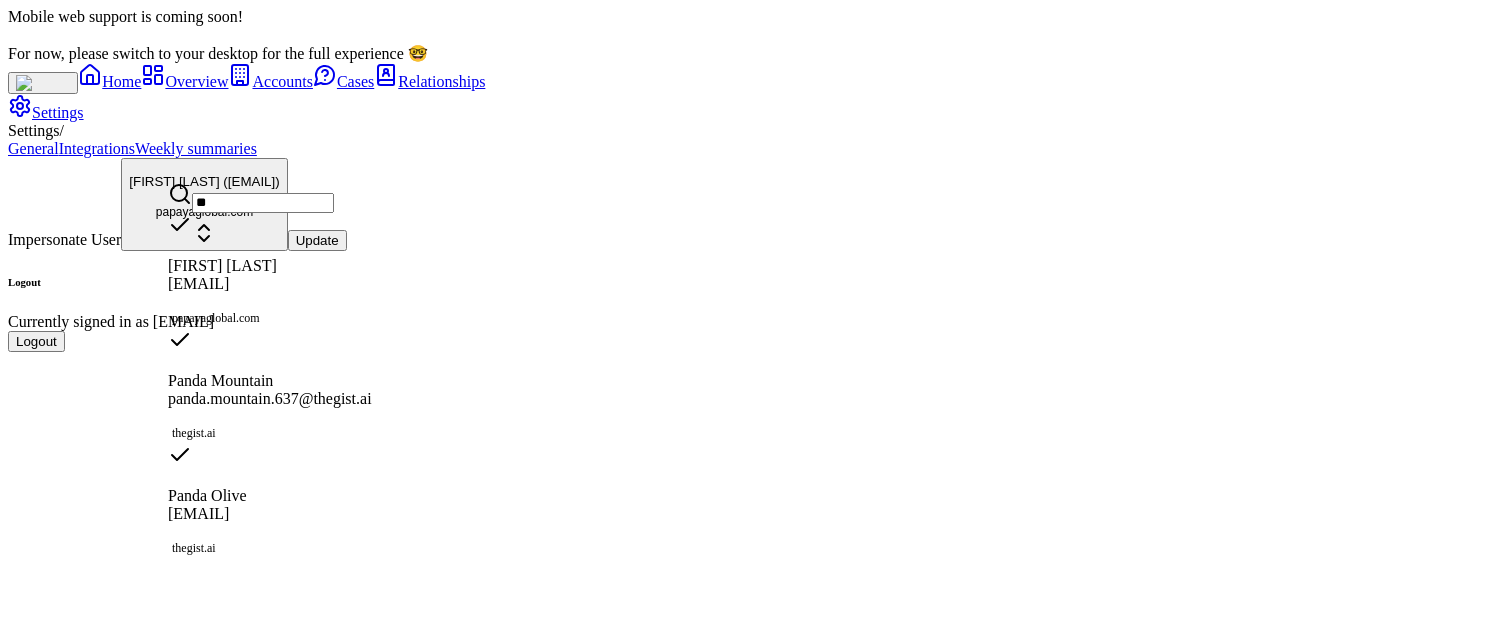 click on "Impersonate User [FIRST] [LAST]   ( [EMAIL] )  ** [FIRST] [LAST] [EMAIL]  [DOMAIN] [EMAIL]  [DOMAIN] [EMAIL]  [DOMAIN] Update Logout Currently signed in as [EMAIL] Logout" at bounding box center [756, 255] 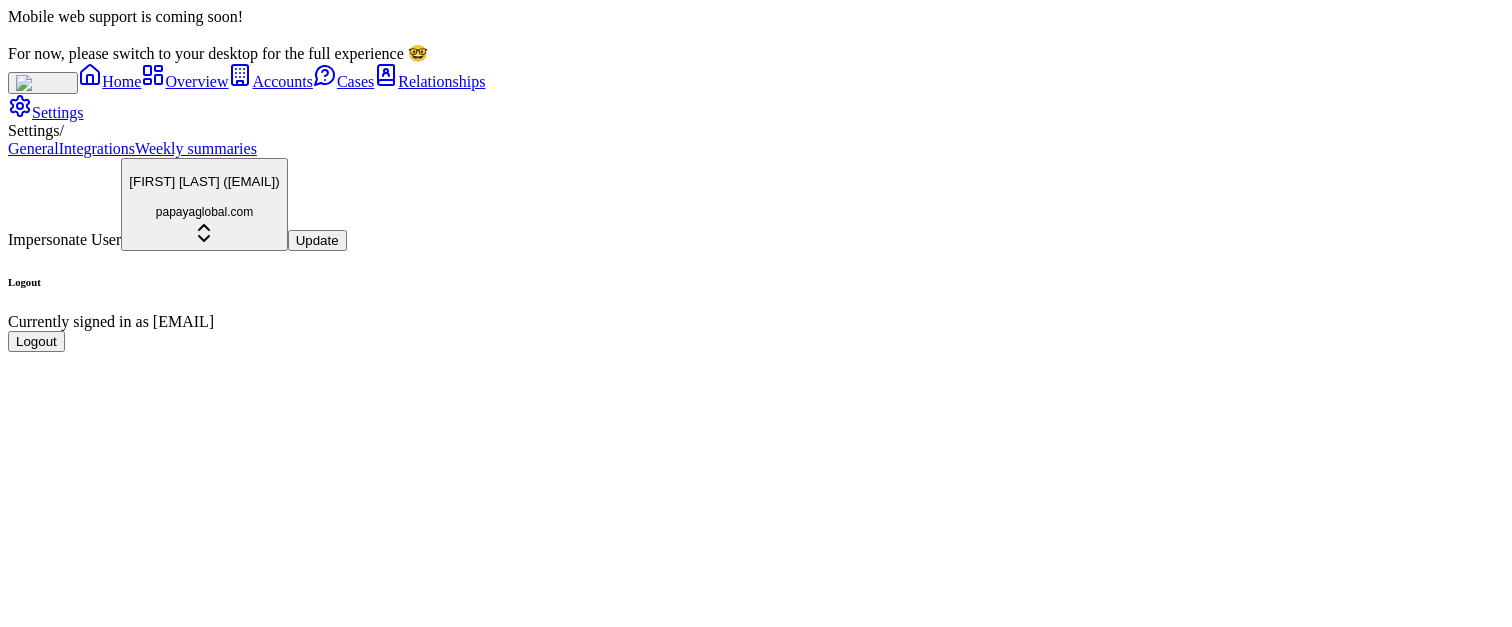 click on "Update" at bounding box center [317, 240] 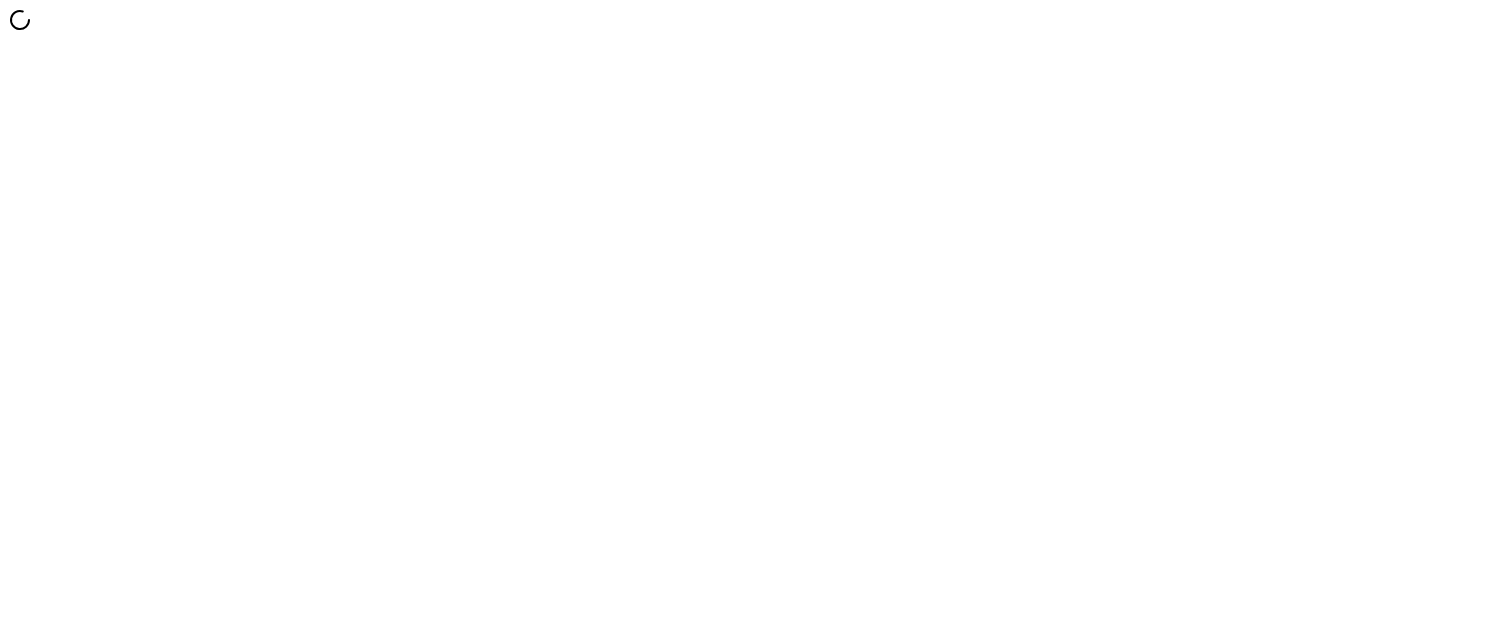 scroll, scrollTop: 0, scrollLeft: 0, axis: both 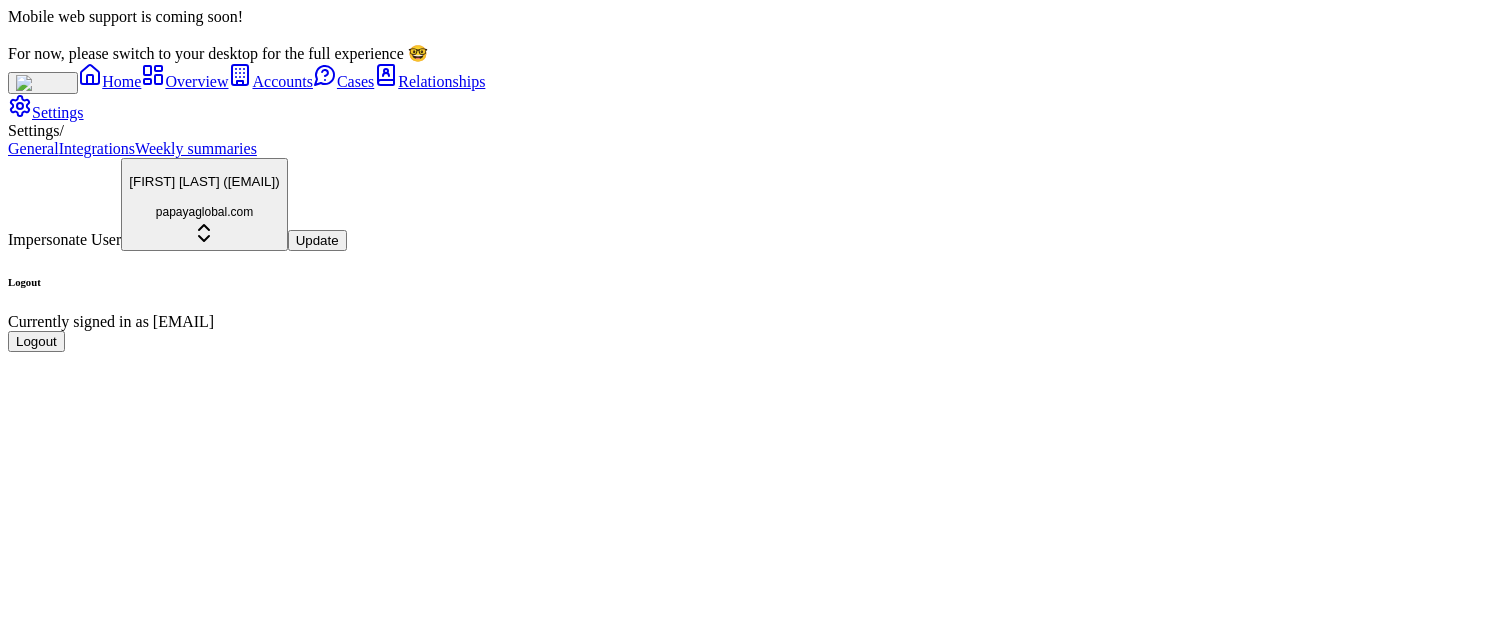 click on "Integrations" at bounding box center [97, 148] 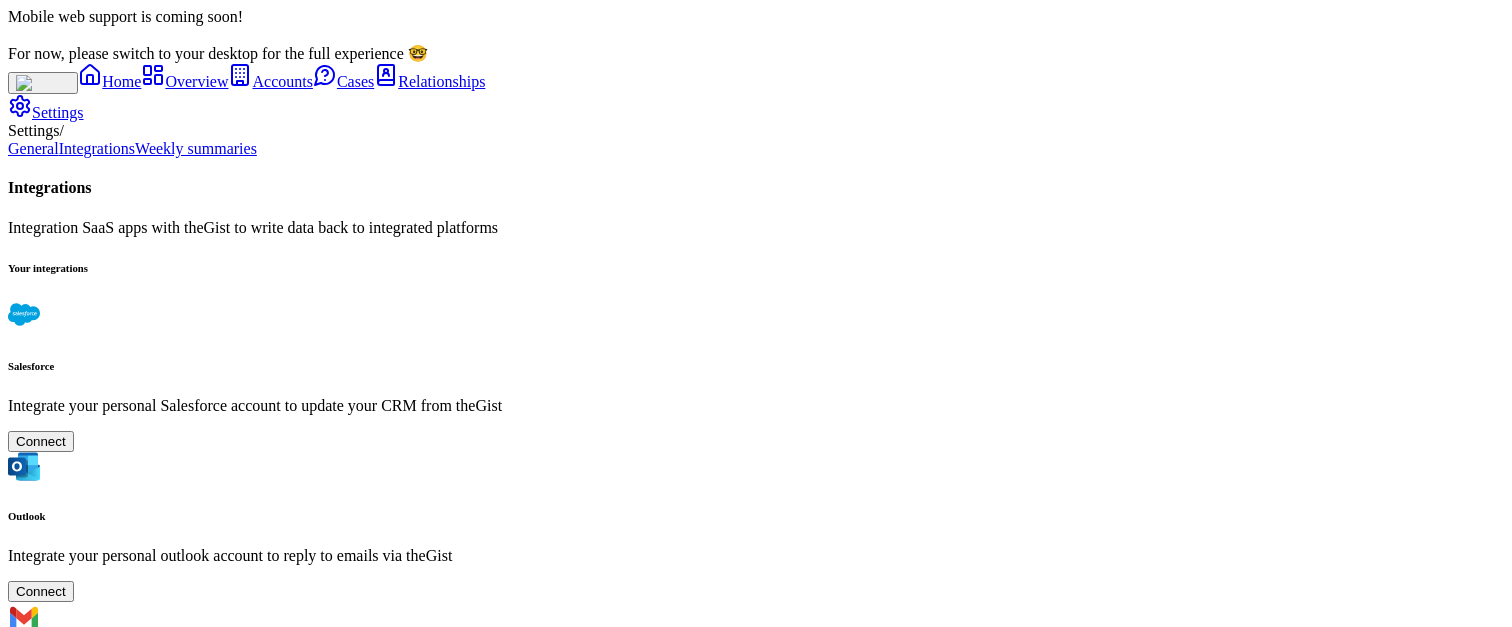 scroll, scrollTop: 632, scrollLeft: 0, axis: vertical 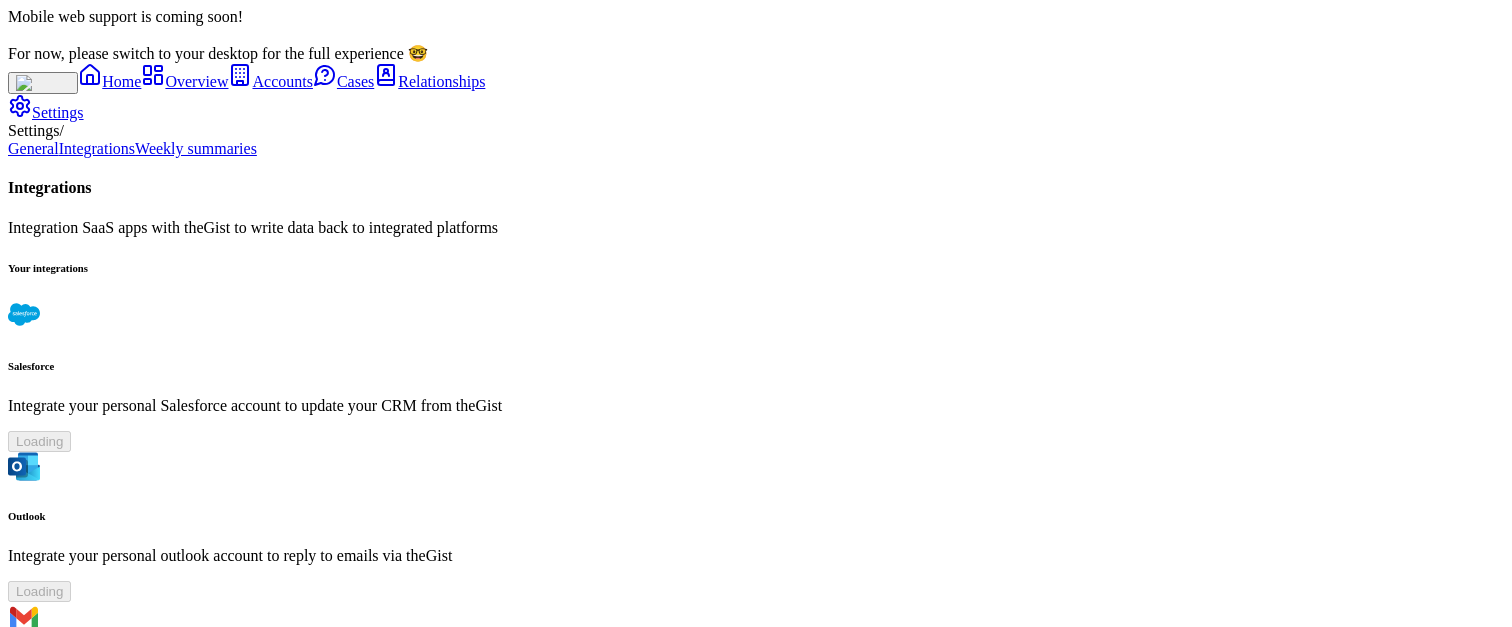 click 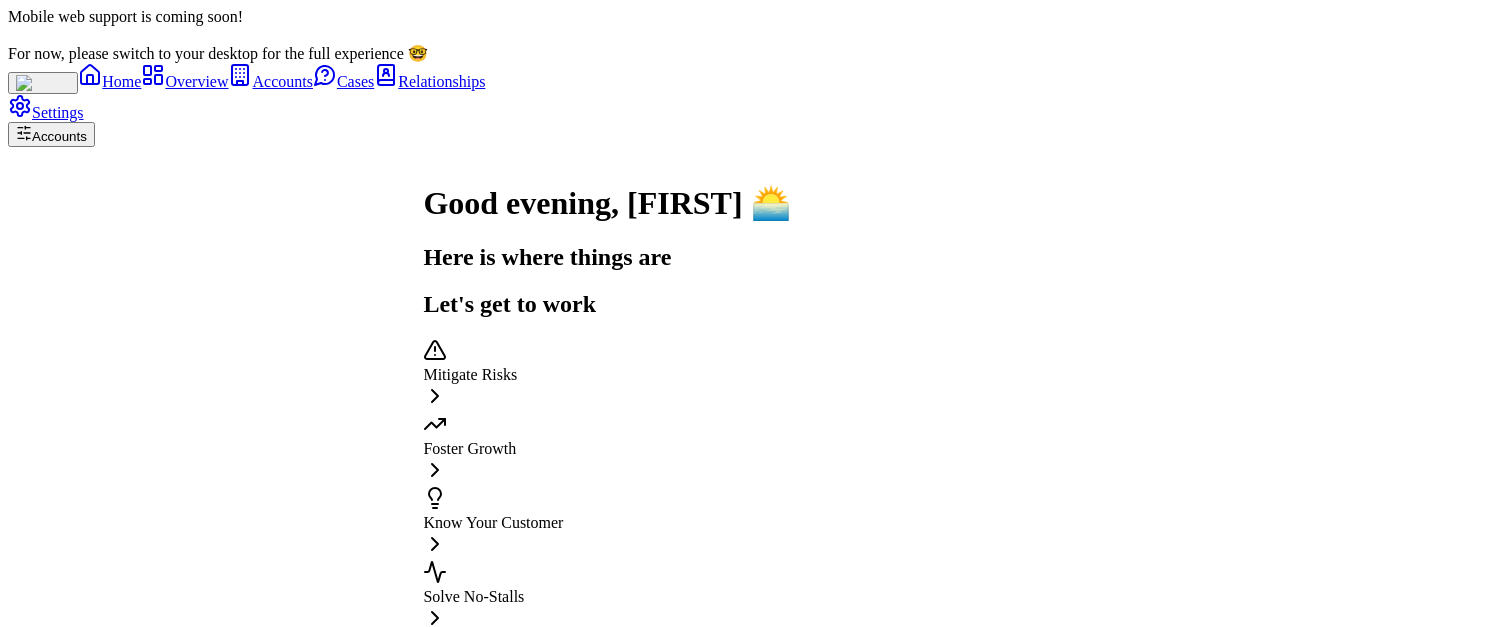 scroll, scrollTop: -159, scrollLeft: 0, axis: vertical 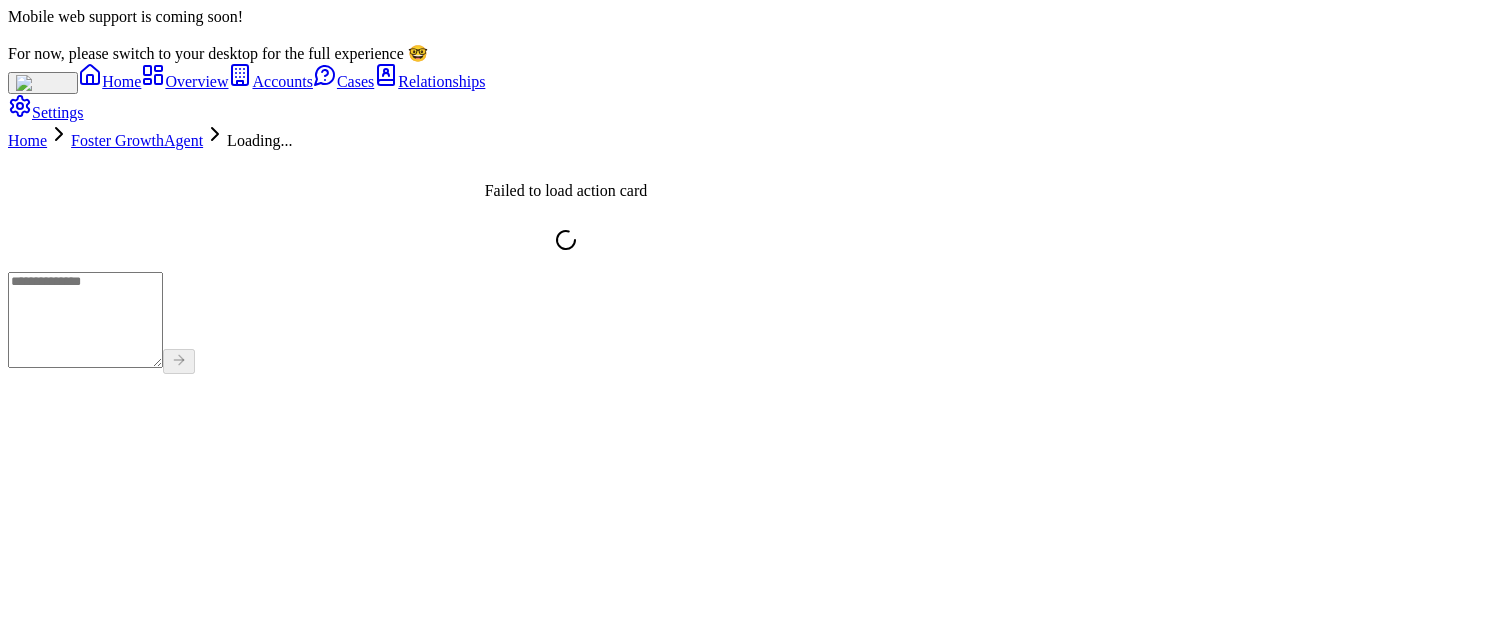 click on "Foster Growth  Agent" at bounding box center [137, 140] 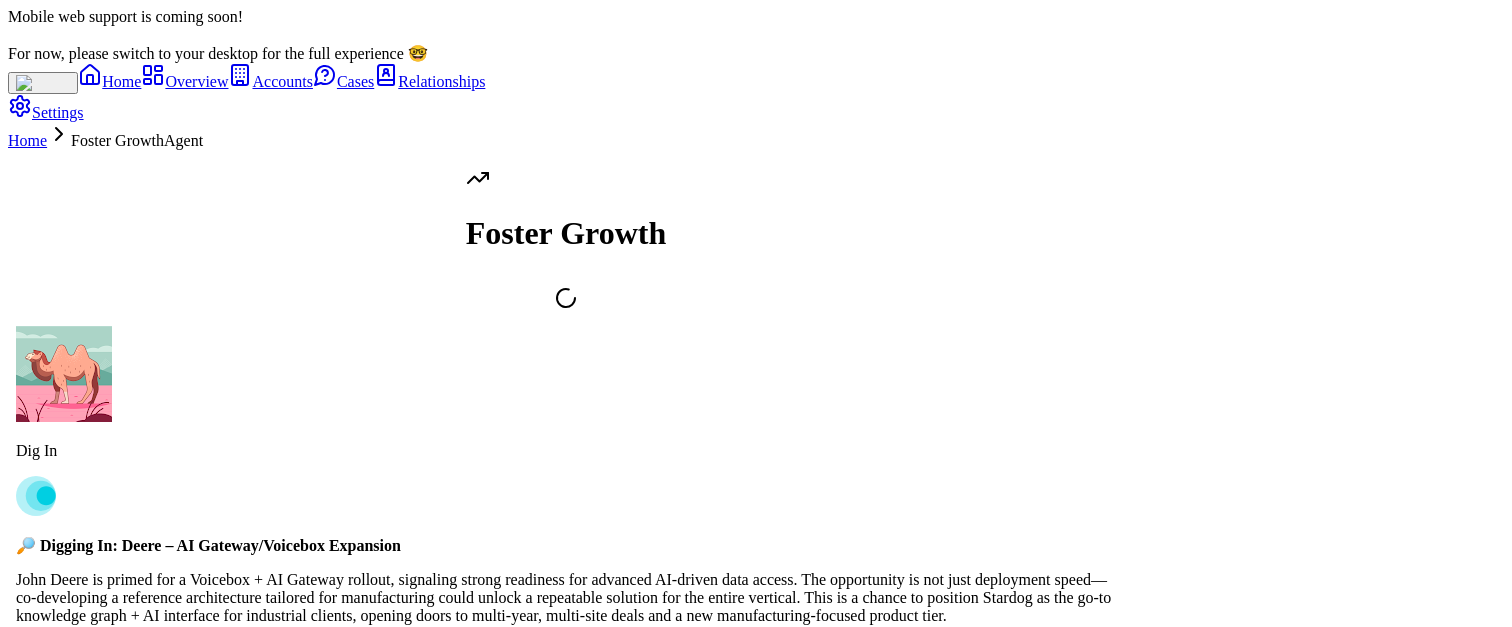 scroll, scrollTop: 0, scrollLeft: 0, axis: both 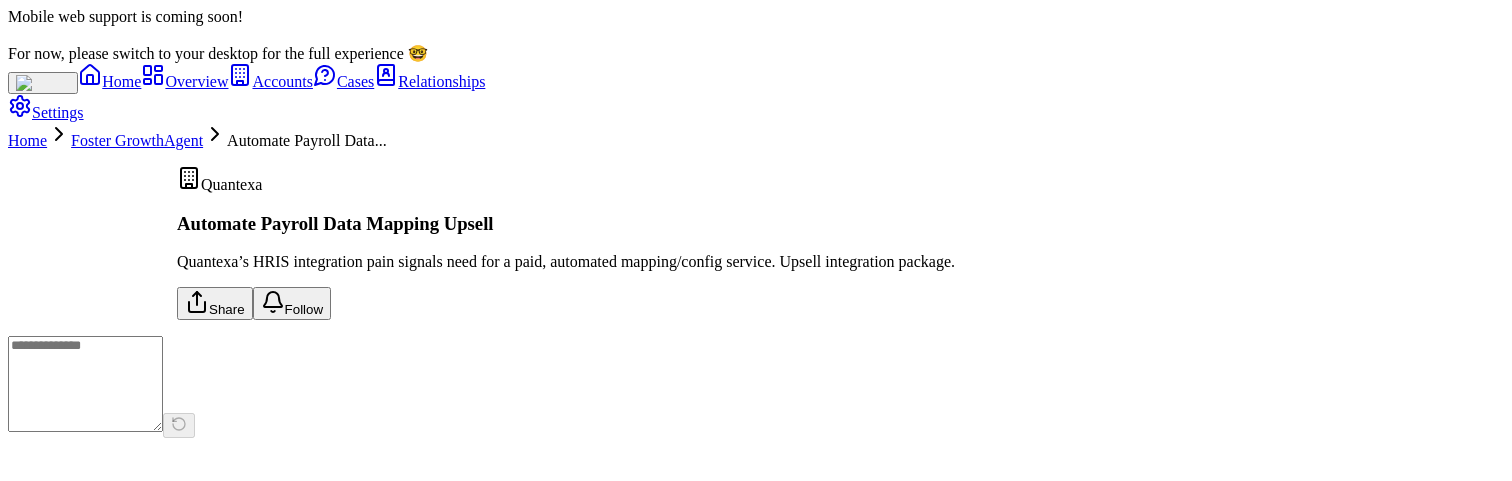 click on "Foster Growth  Agent" at bounding box center [137, 140] 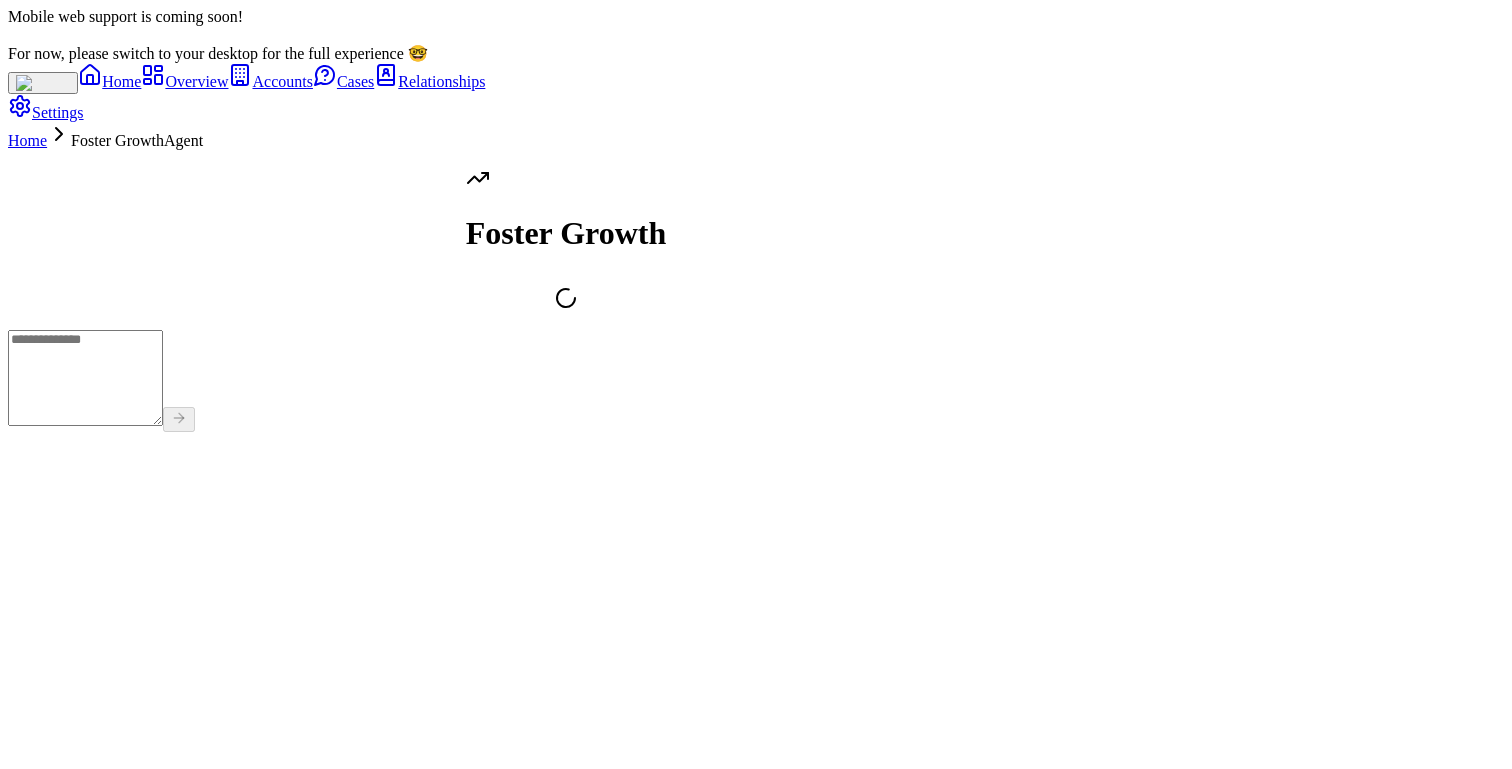click on "Foster Growth" at bounding box center [756, 240] 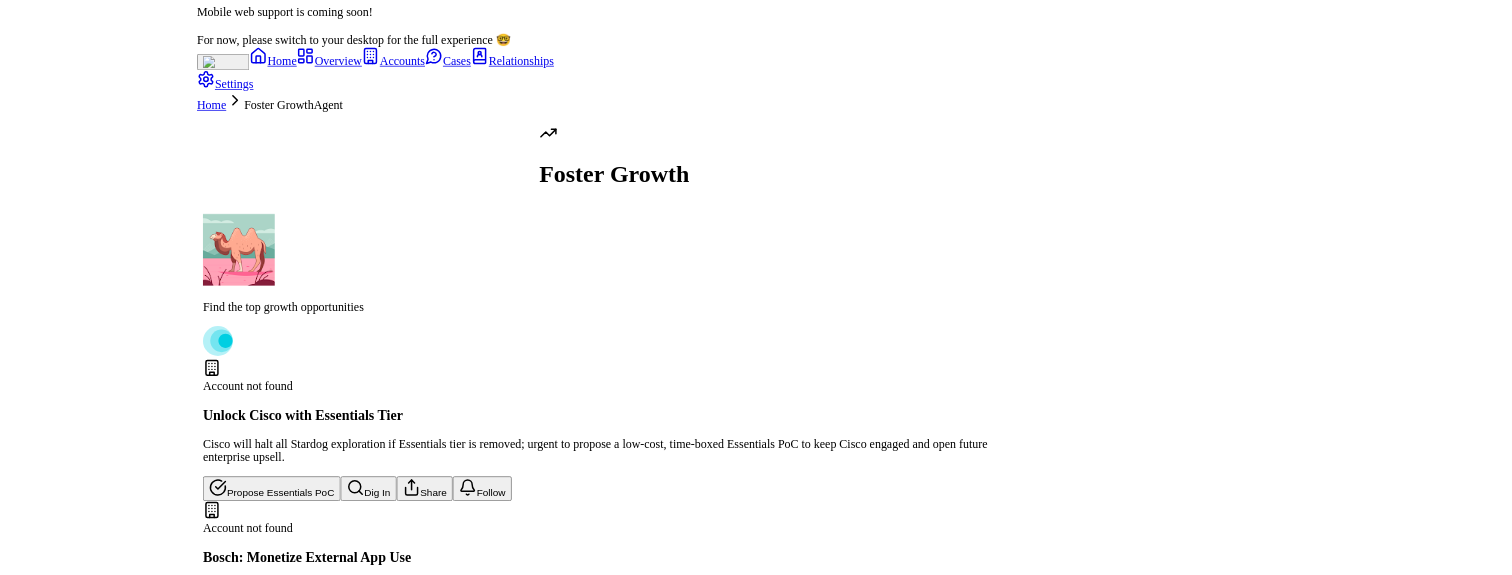scroll, scrollTop: -317, scrollLeft: 0, axis: vertical 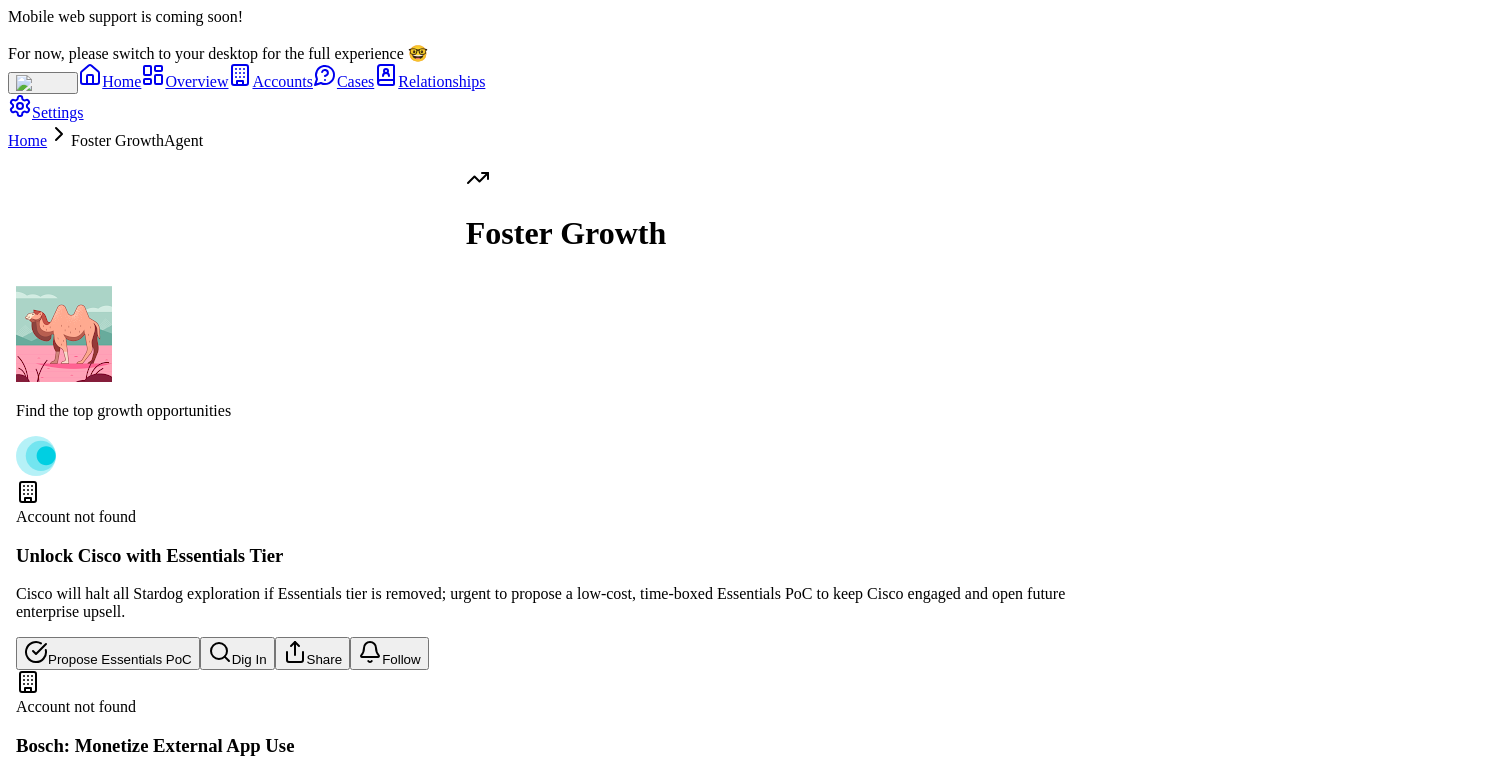 click on "Dig In" at bounding box center [231, 1361] 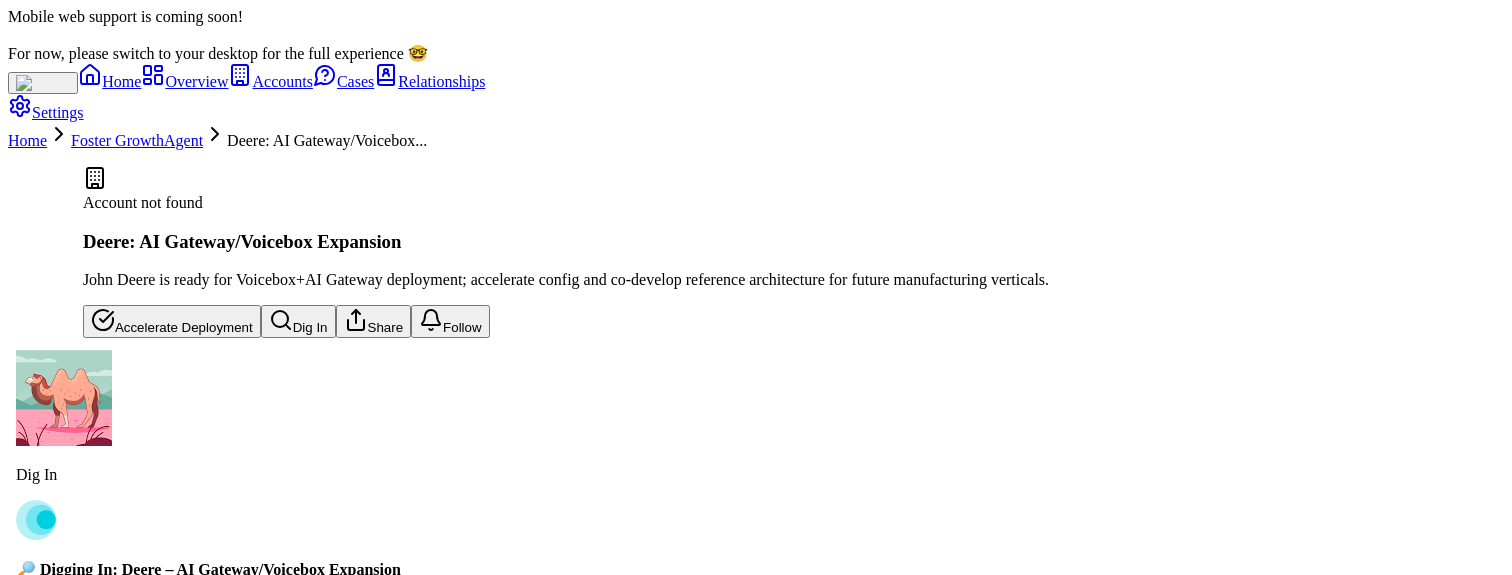 scroll, scrollTop: 0, scrollLeft: 0, axis: both 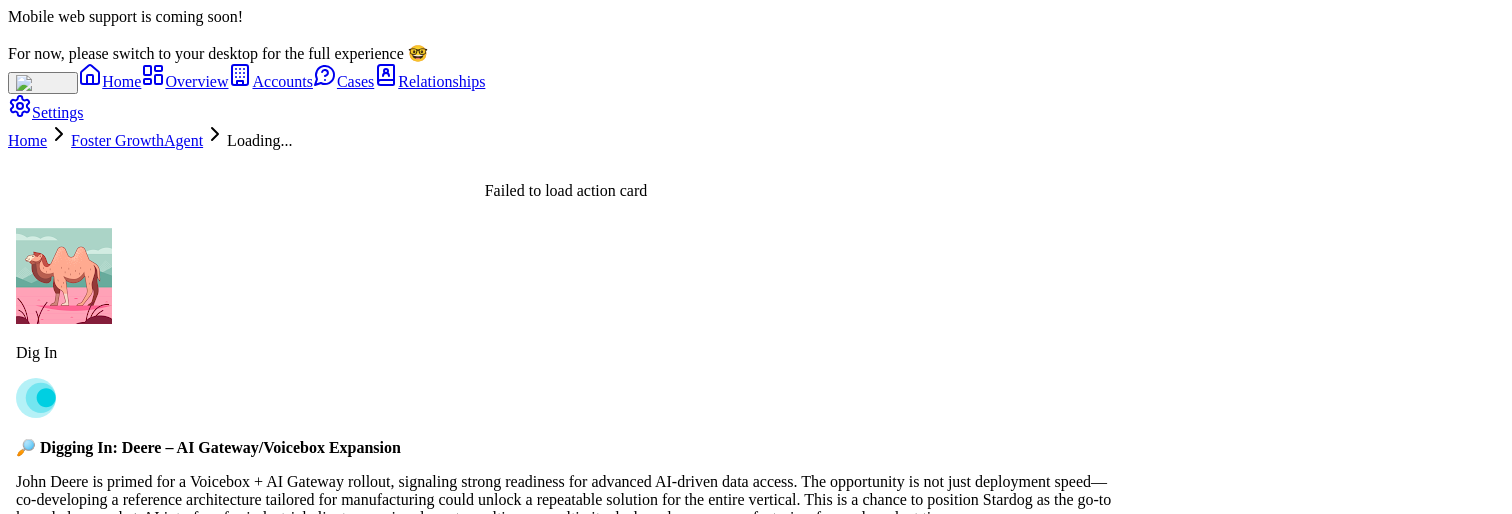 click on "Foster Growth  Agent" at bounding box center [137, 140] 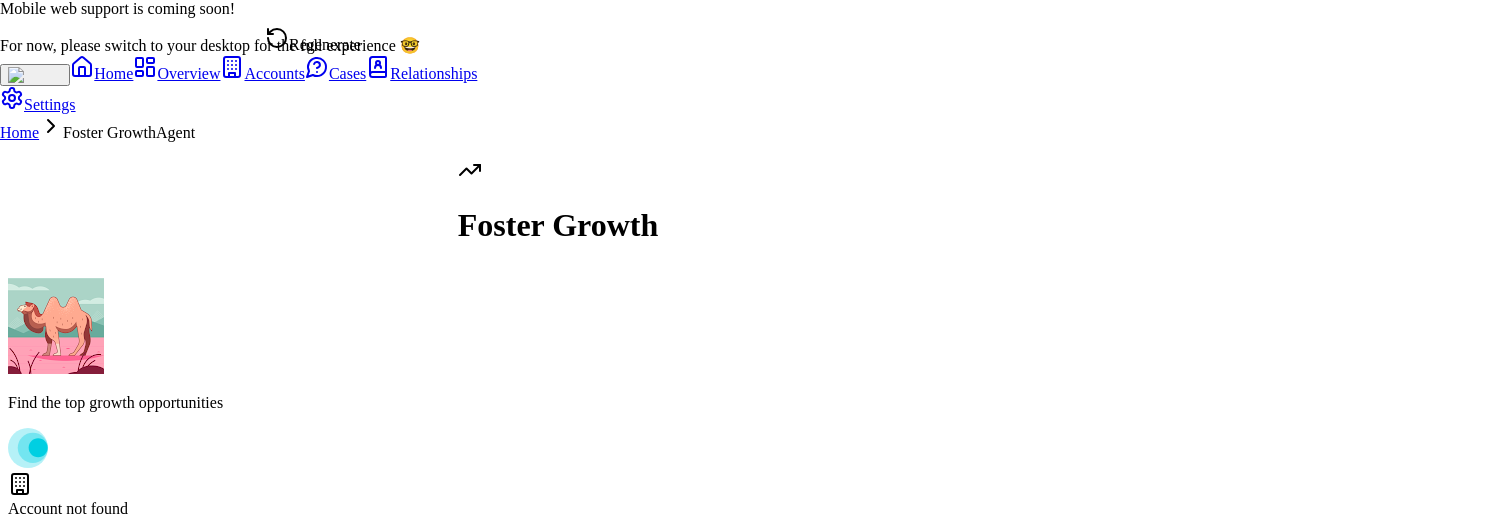 click on "Regenerate" at bounding box center [313, 40] 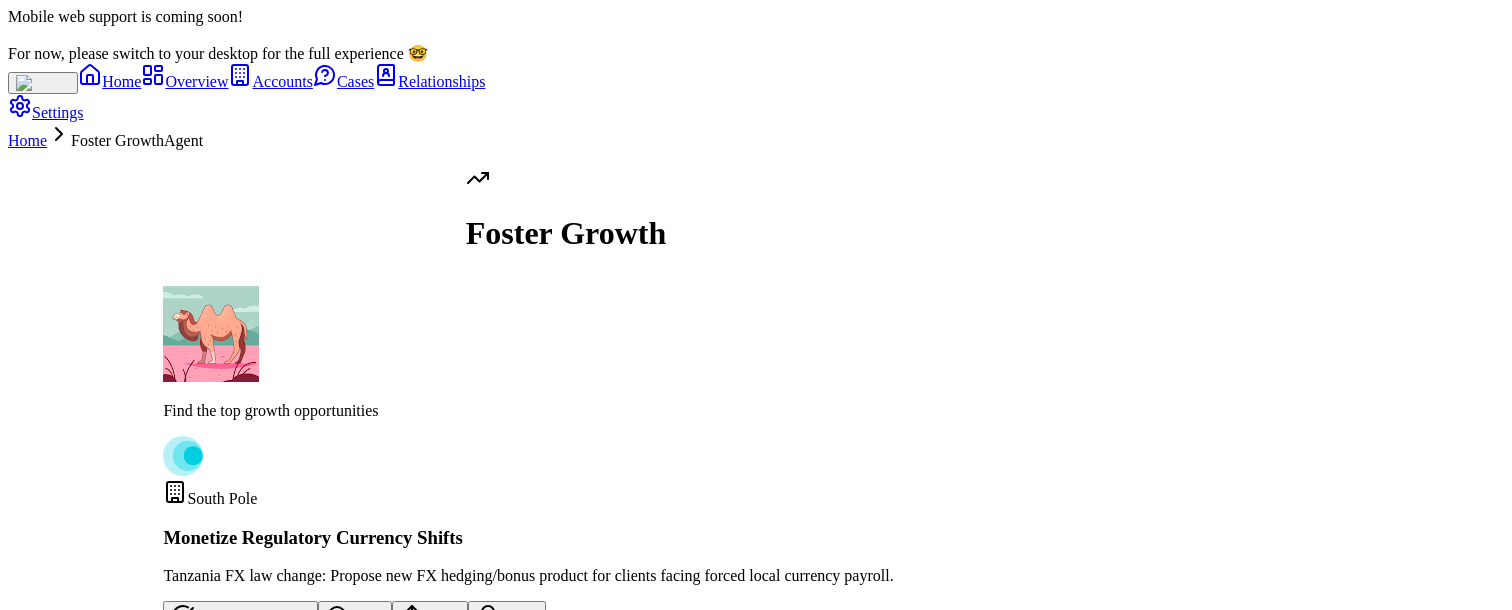 scroll, scrollTop: -406, scrollLeft: 0, axis: vertical 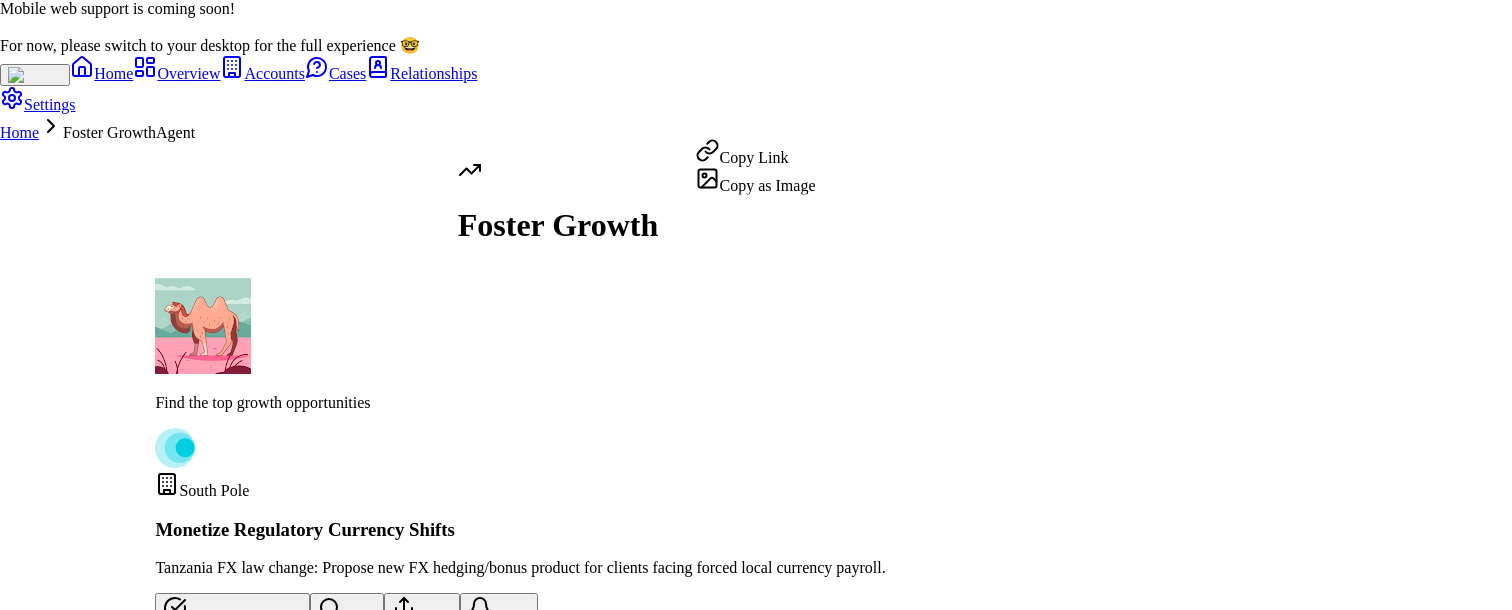 click on "Mobile web support is coming soon! For now, please switch to your desktop for the full experience 🤓 Home Overview Accounts Cases Relationships Settings Home Foster Growth  Agent Find the top growth opportunities South Pole Monetize Regulatory Currency Shifts Tanzania FX law change: Propose new FX hedging/bonus product for clients facing forced local currency payroll. Launch FX Product Dig In Share Follow
Quantexa Upsell Data Mapping Automation Quantexa’s HRIS integration pain: Offer premium automated mapping/validation service for Humaans and other HRIS. Pitch Mapping Add-On Dig In Share Follow
Axonius Off-Platform Hiring Monetization Axonius Brazil off-platform hire: Offer confidential, premium off-platform onboarding/contracting service for sensitive hires. Propose Confidential Service Dig In Share Follow
KellyOCG Analytics Recovery Guarantee Upsell KellyOCG lost analytics views: Offer a paid backup/restore guarantee for analytics/reporting to reduce future risk. Pitch Analytics Backup Dig In" at bounding box center [756, 883] 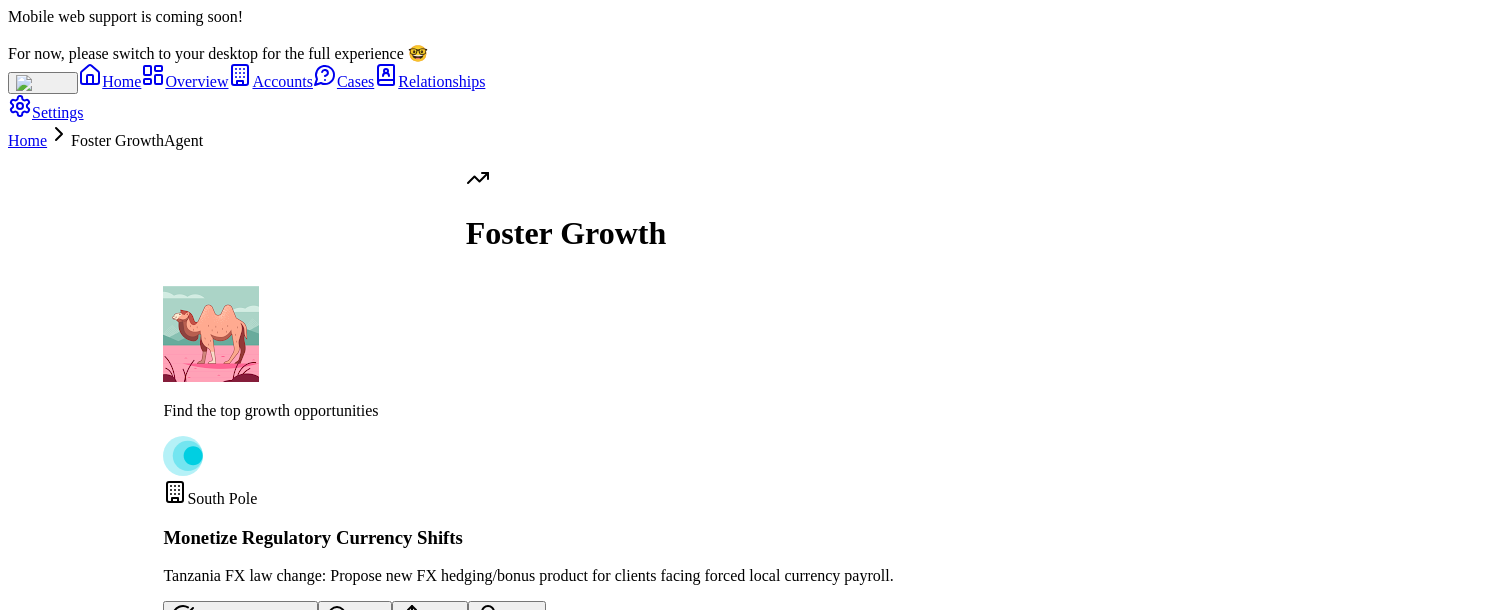 scroll, scrollTop: 0, scrollLeft: 0, axis: both 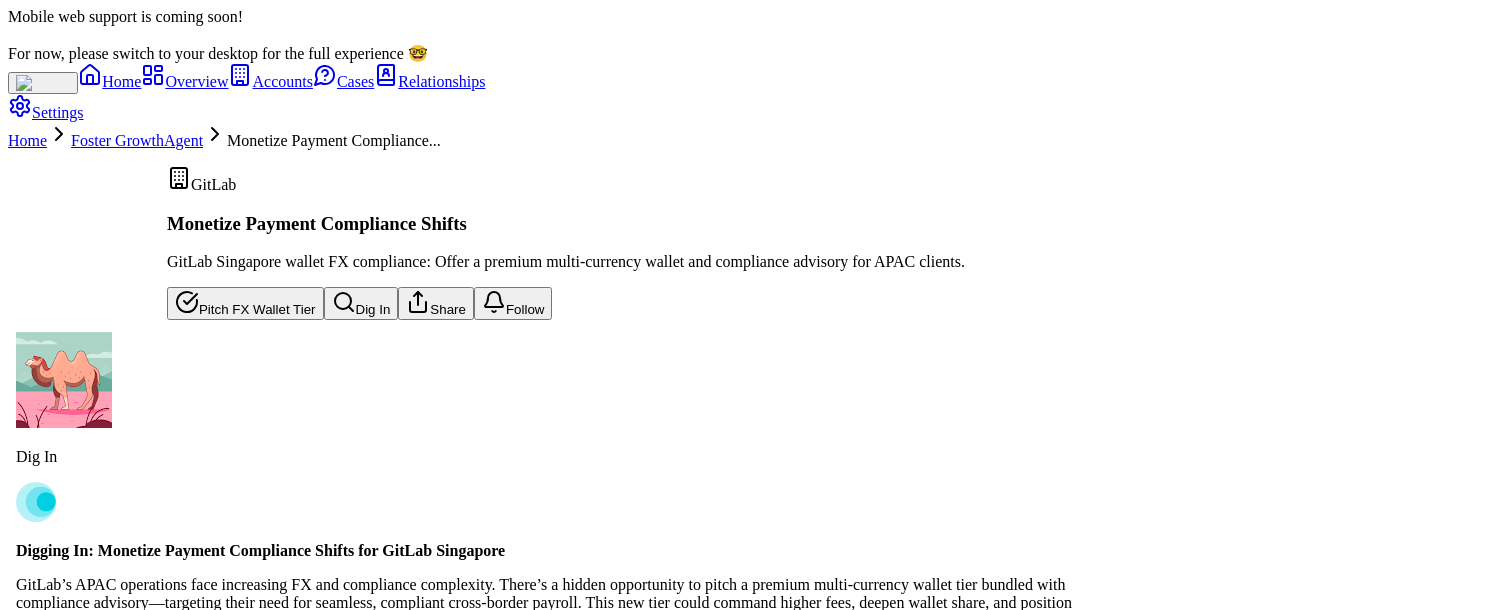 click on "Pitch FX Wallet Tier" at bounding box center (245, 303) 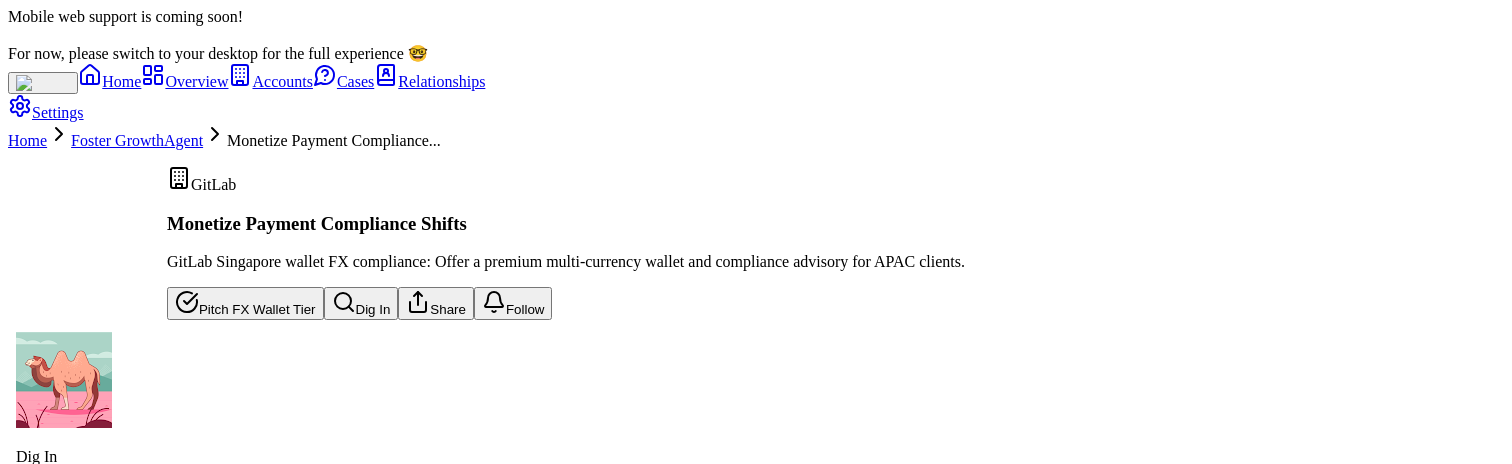 scroll, scrollTop: -2065, scrollLeft: 0, axis: vertical 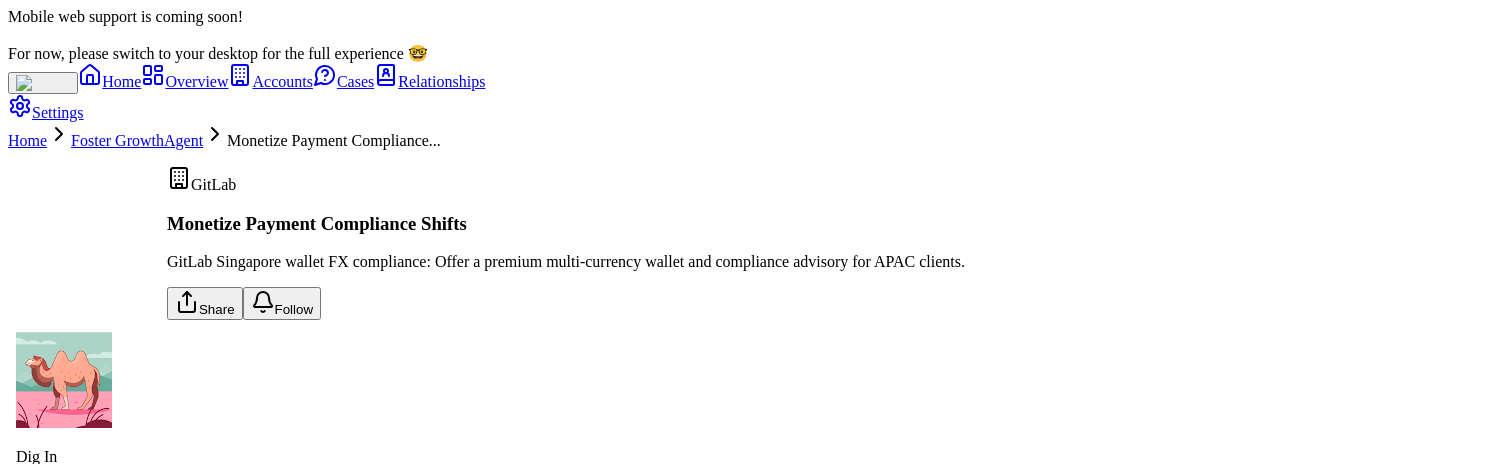 click on "Foster Growth  Agent" at bounding box center [137, 140] 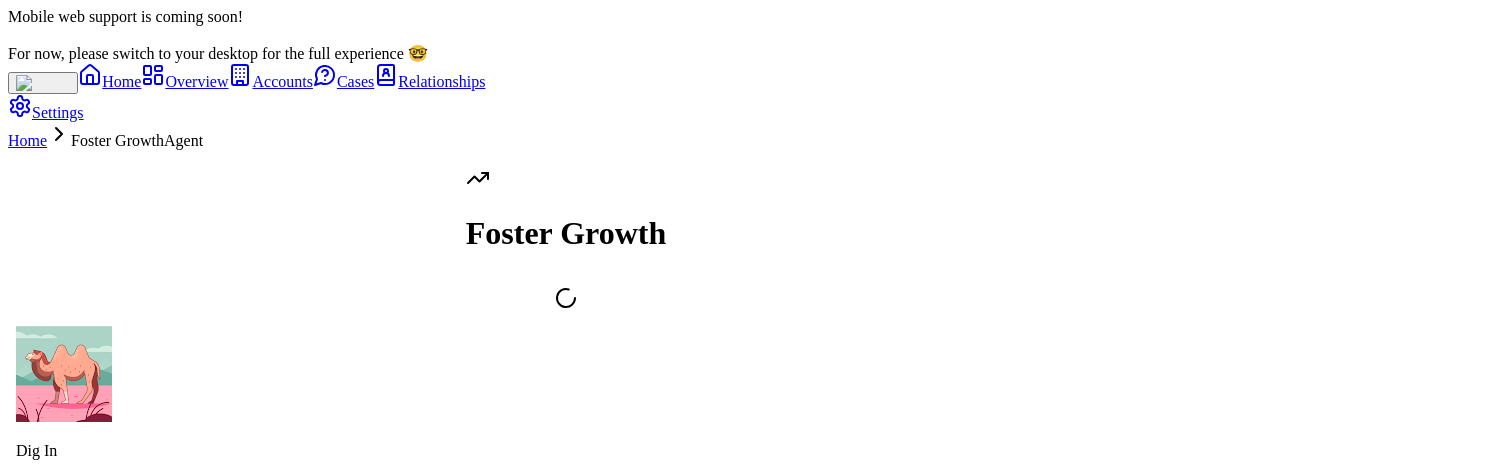 scroll, scrollTop: -1990, scrollLeft: 0, axis: vertical 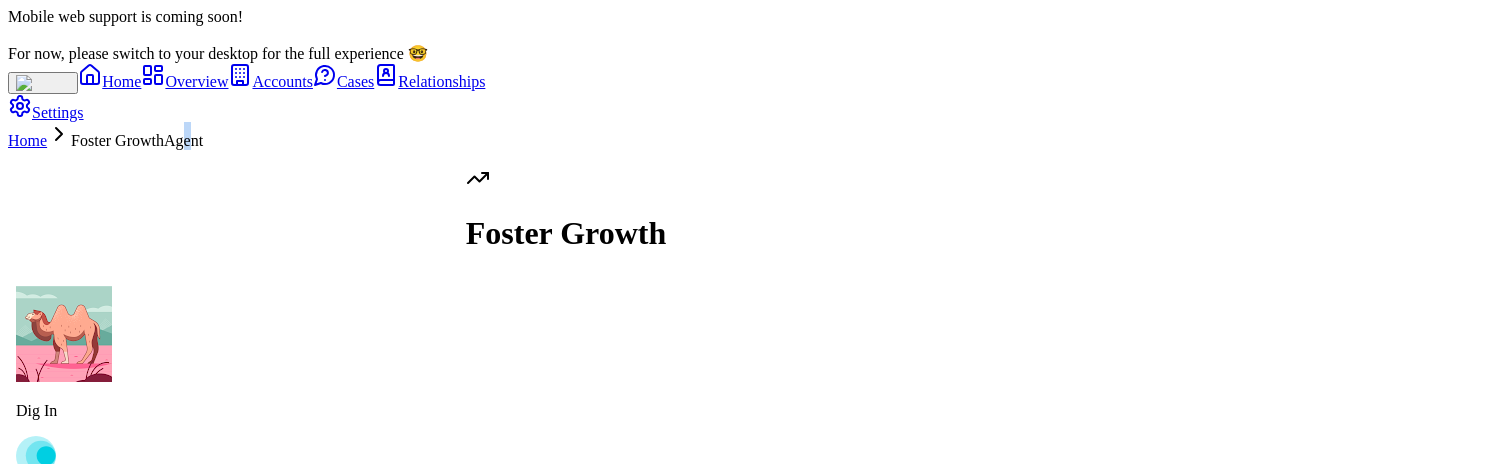 click on "Foster Growth  Agent" at bounding box center [137, 140] 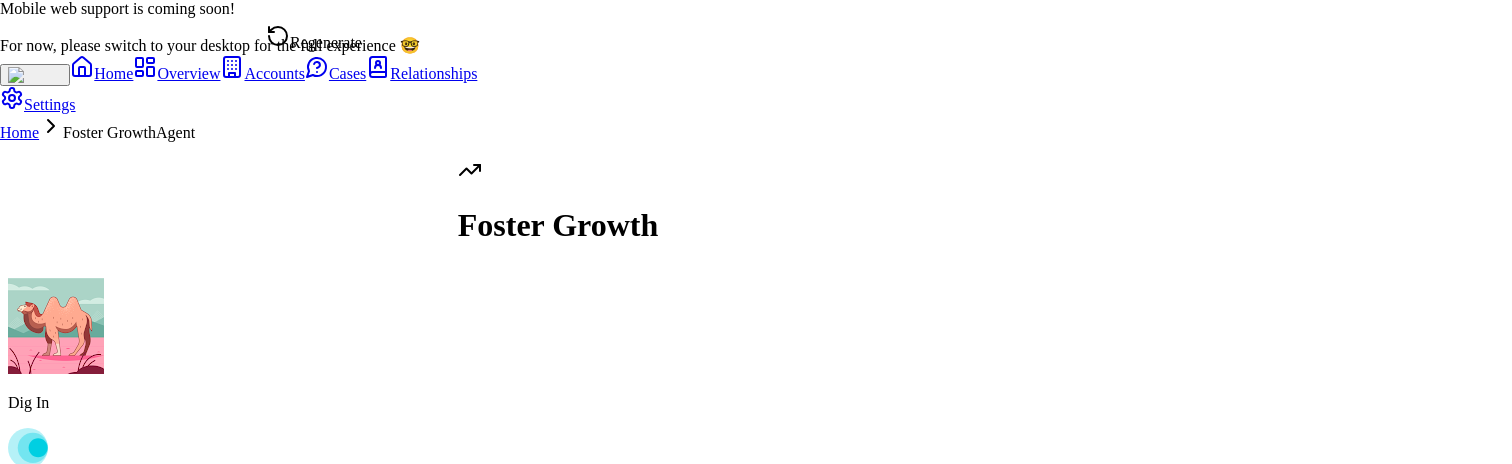 click on "Regenerate" at bounding box center (314, 38) 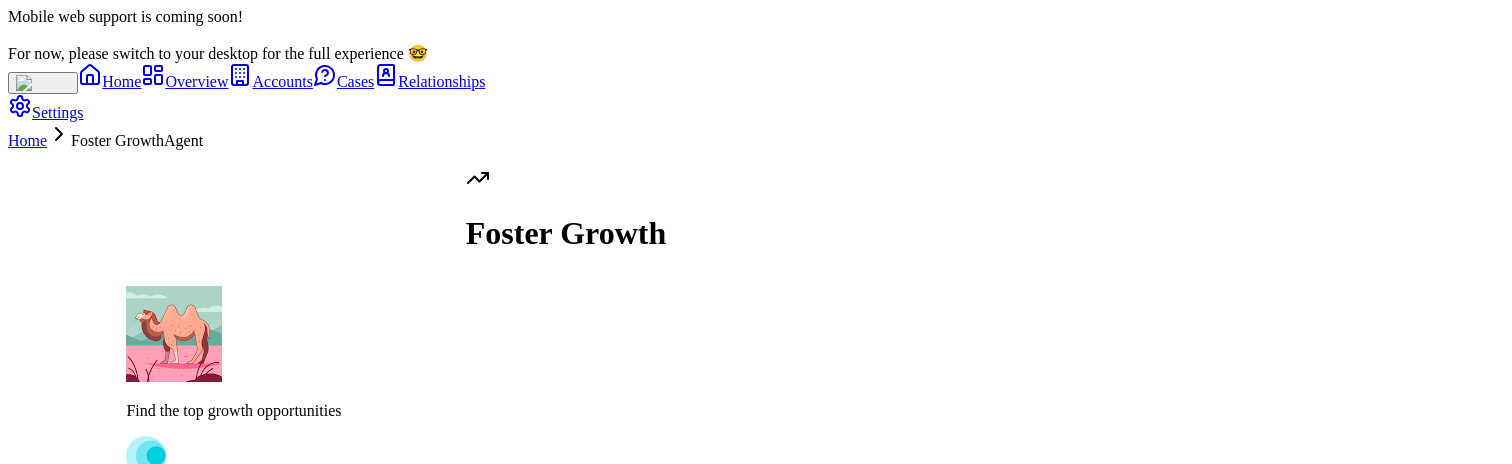 scroll, scrollTop: -944, scrollLeft: 0, axis: vertical 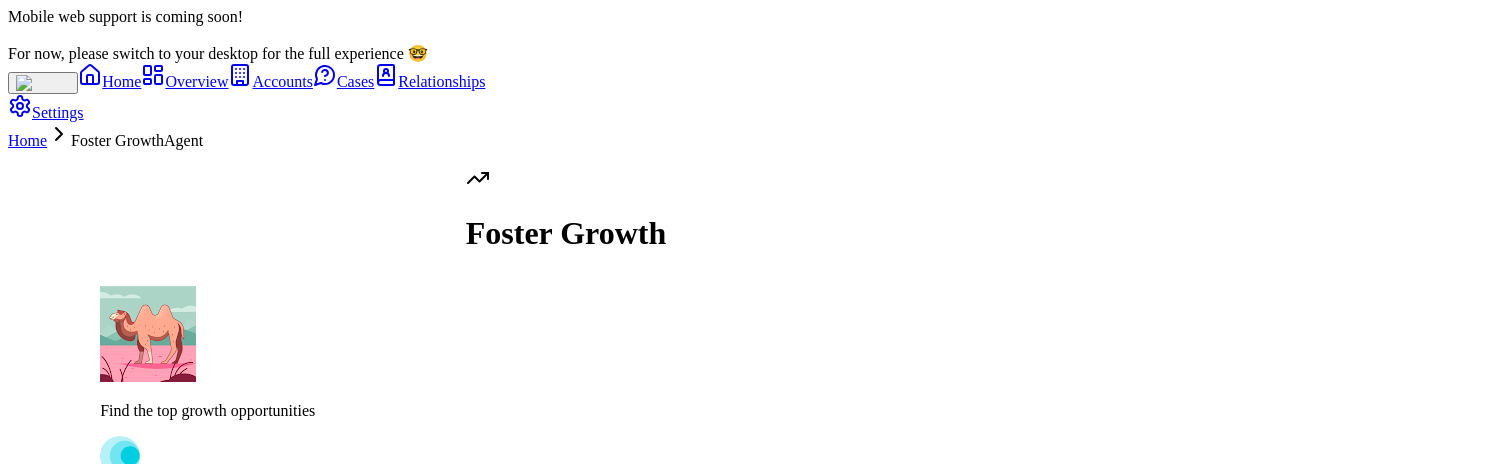 click on "Dig In" at bounding box center [305, 1099] 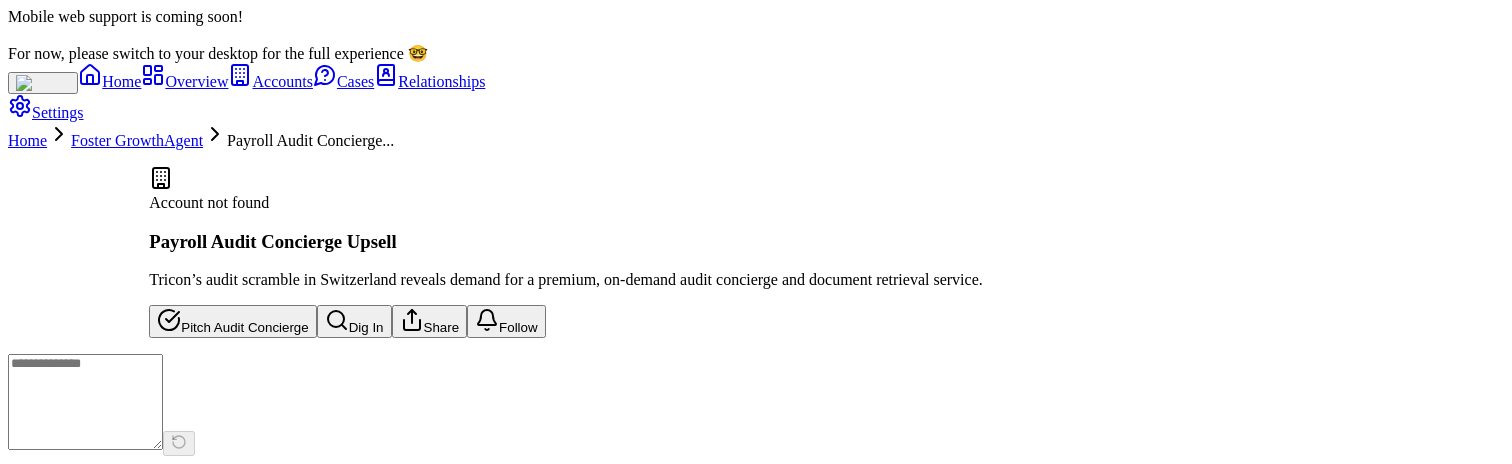 scroll, scrollTop: 0, scrollLeft: 0, axis: both 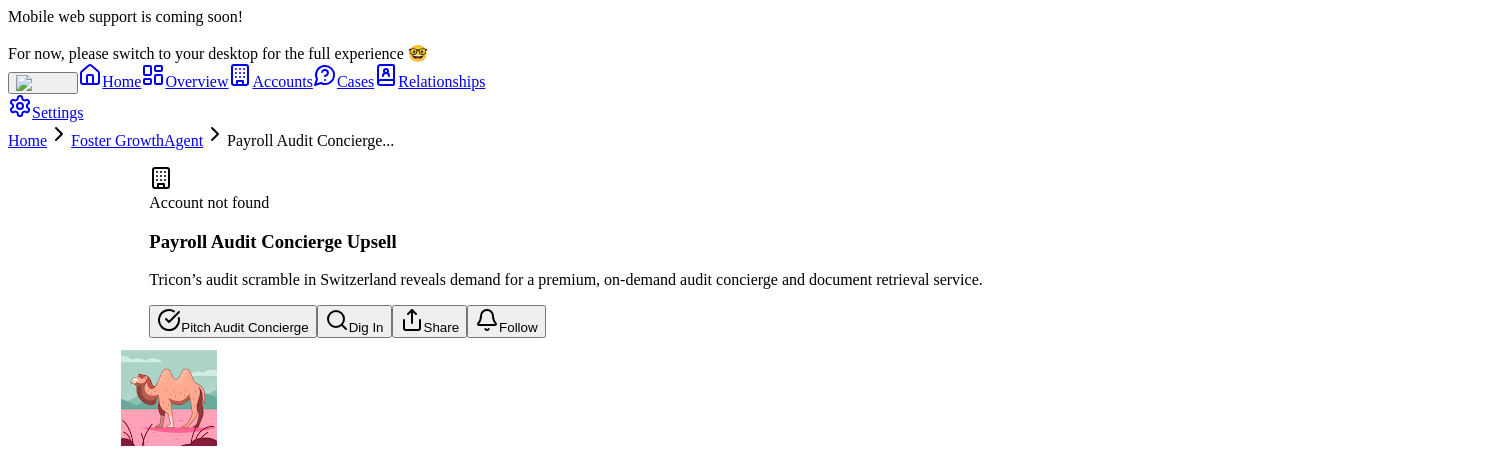 click on "Dig In" at bounding box center (354, 321) 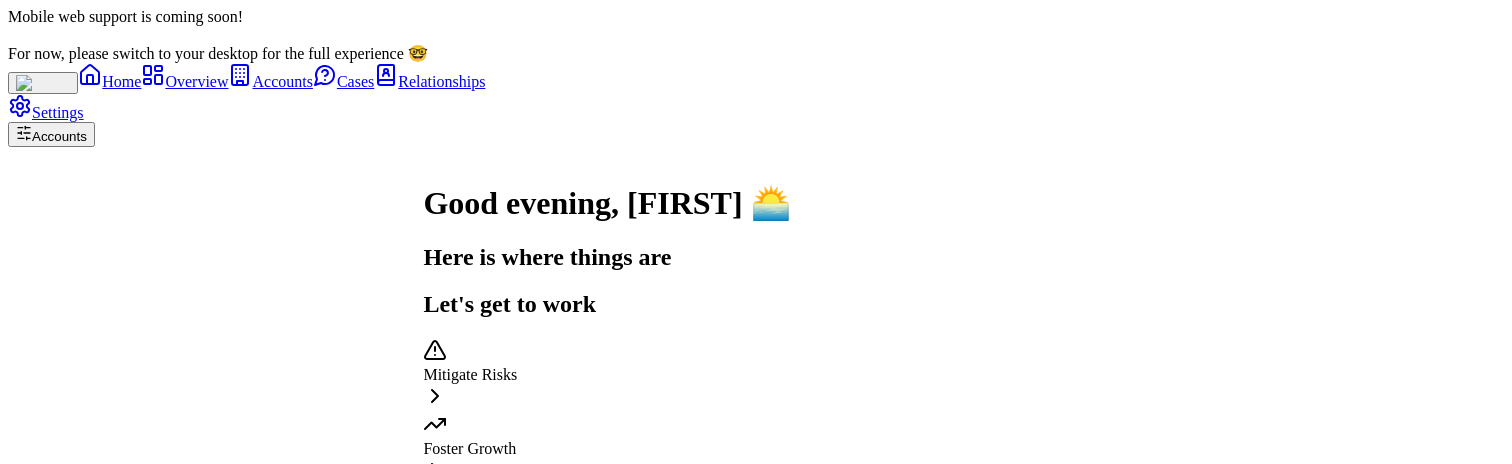 scroll, scrollTop: -322, scrollLeft: 0, axis: vertical 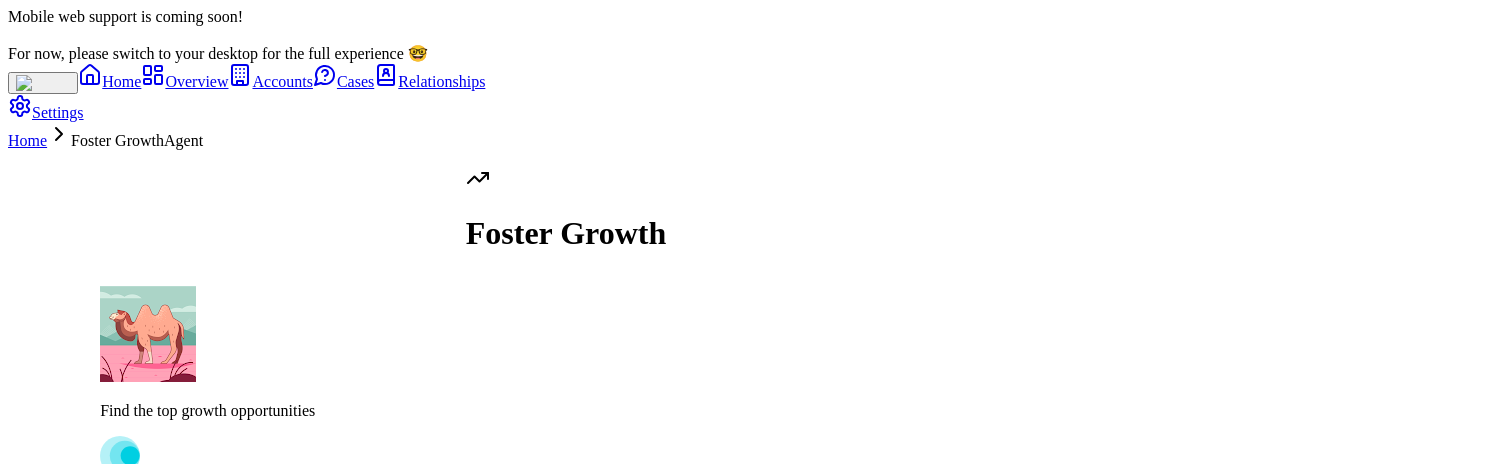 click on "Dig In" at bounding box center [328, 926] 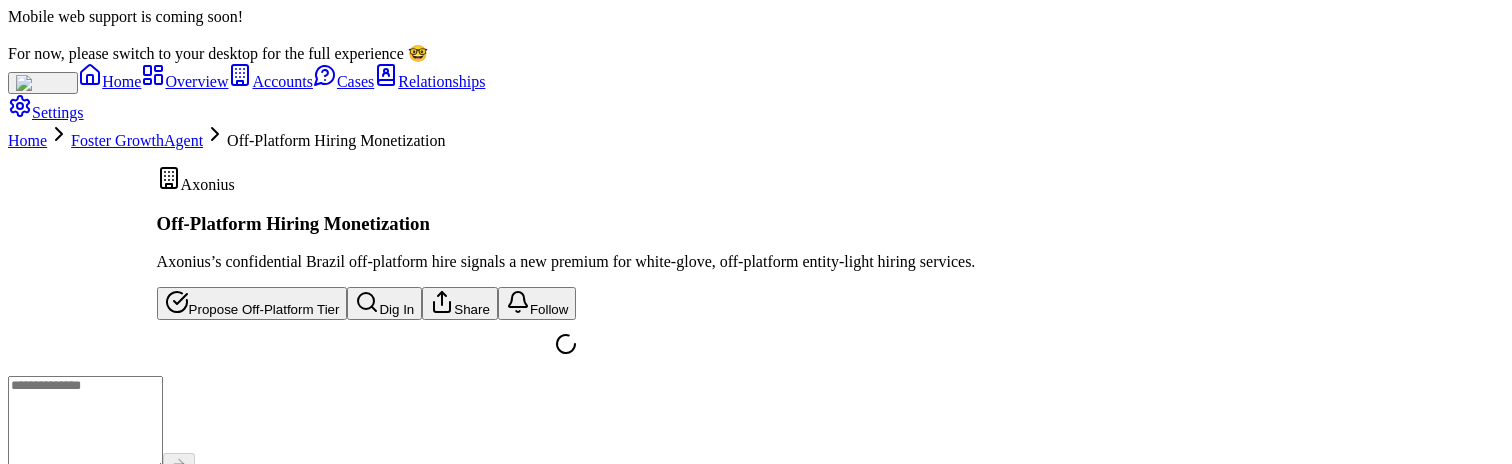 scroll, scrollTop: -140, scrollLeft: 0, axis: vertical 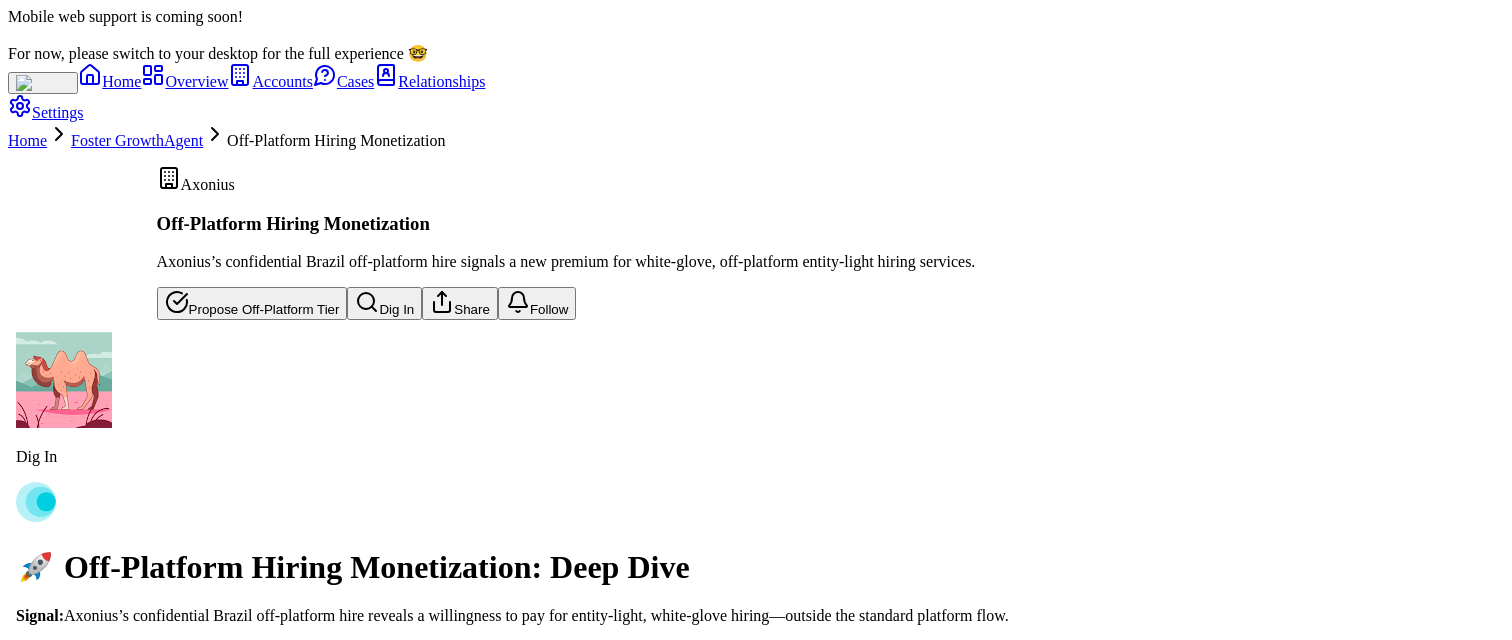 click on "Dig In" at bounding box center (384, 303) 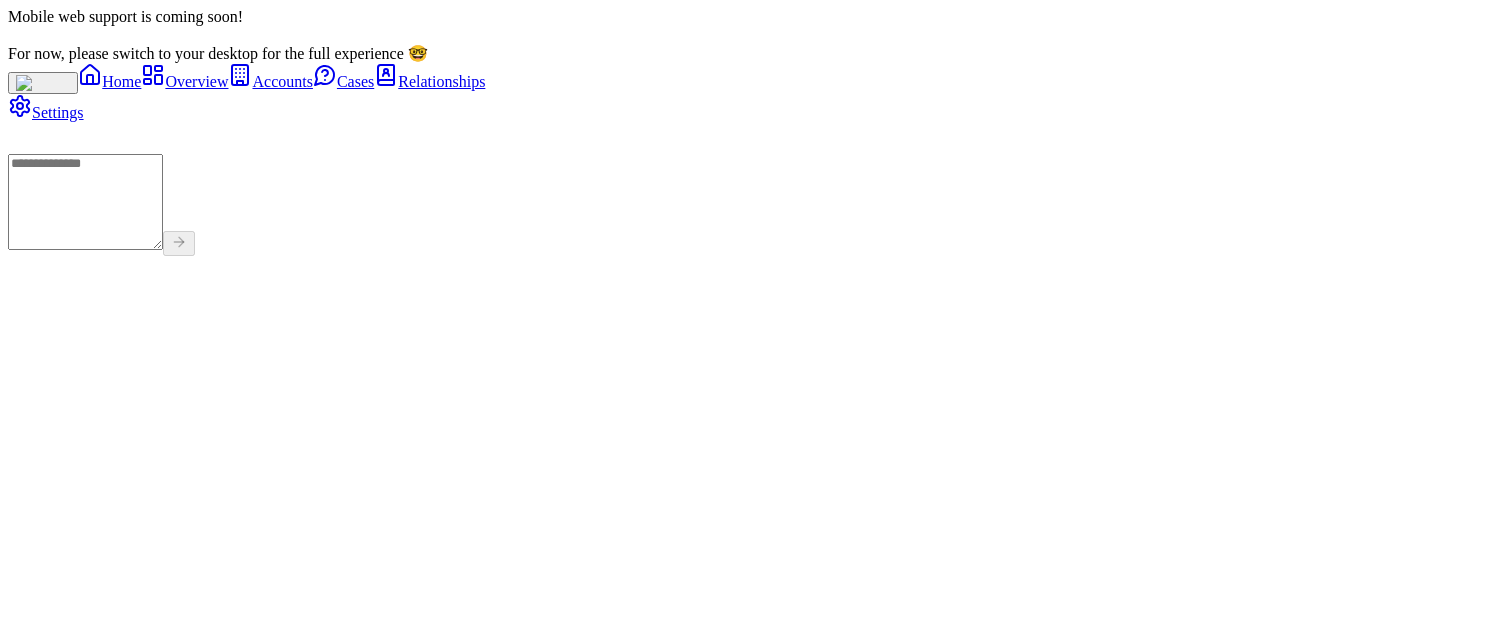 scroll, scrollTop: 0, scrollLeft: 0, axis: both 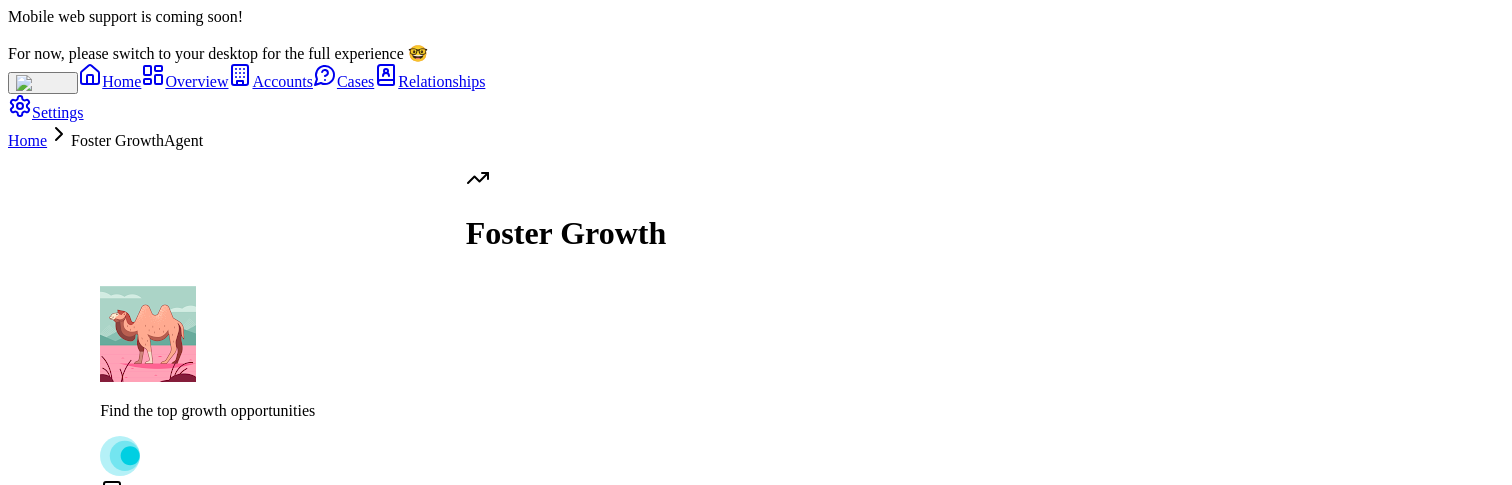 click on "Dig In" at bounding box center (342, 1408) 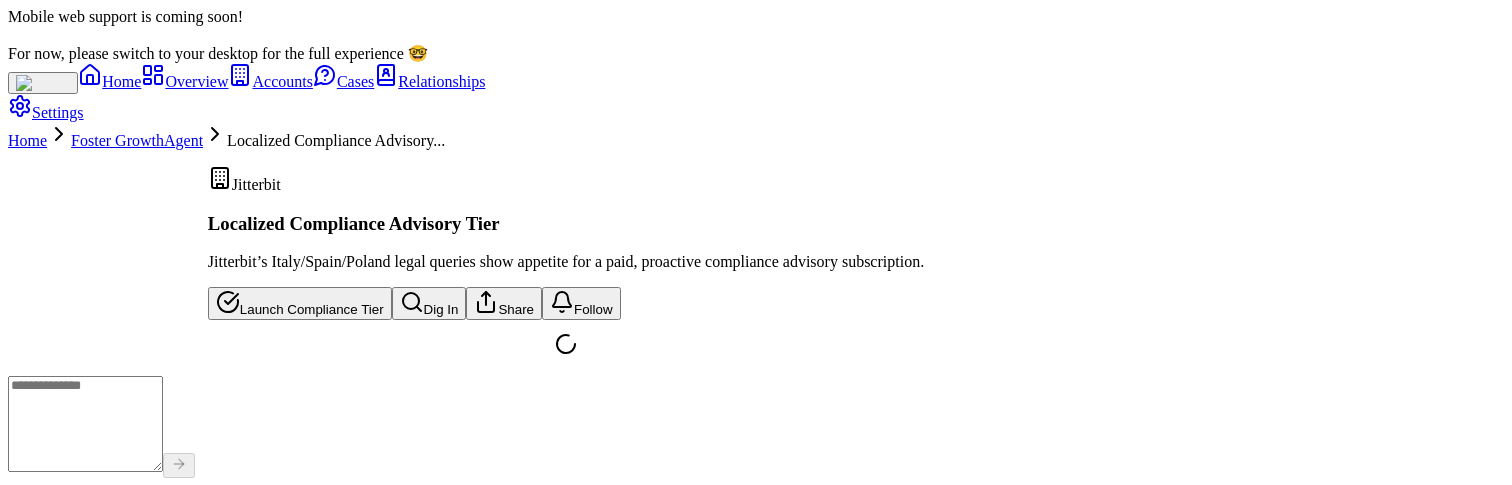 scroll, scrollTop: -119, scrollLeft: 0, axis: vertical 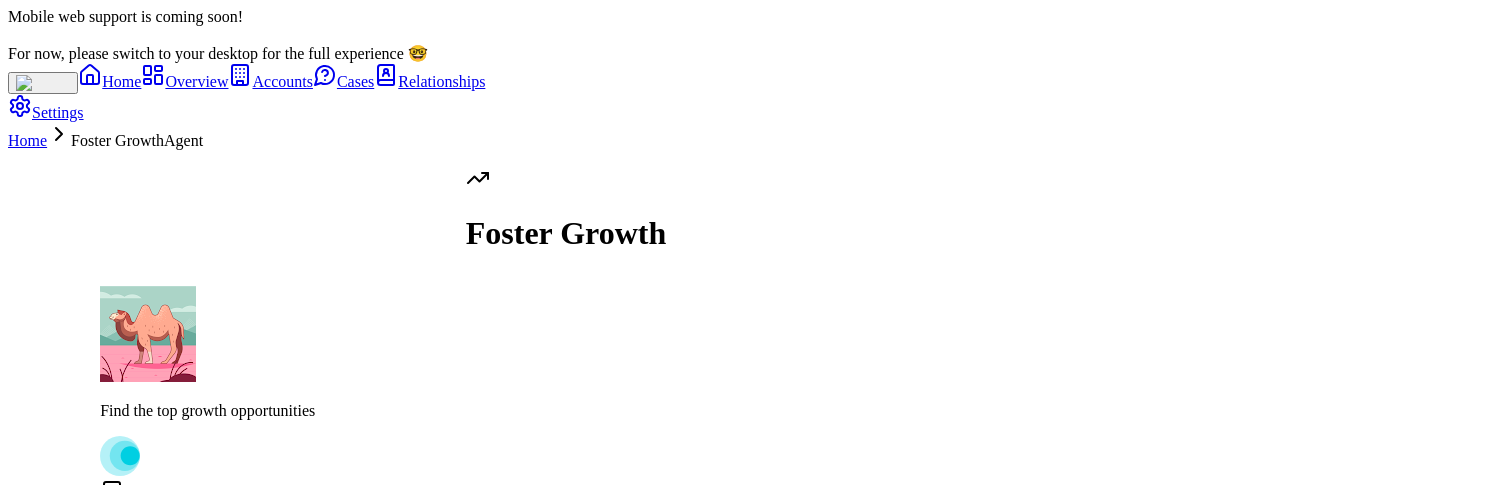 click on "Dig In" at bounding box center [321, 1253] 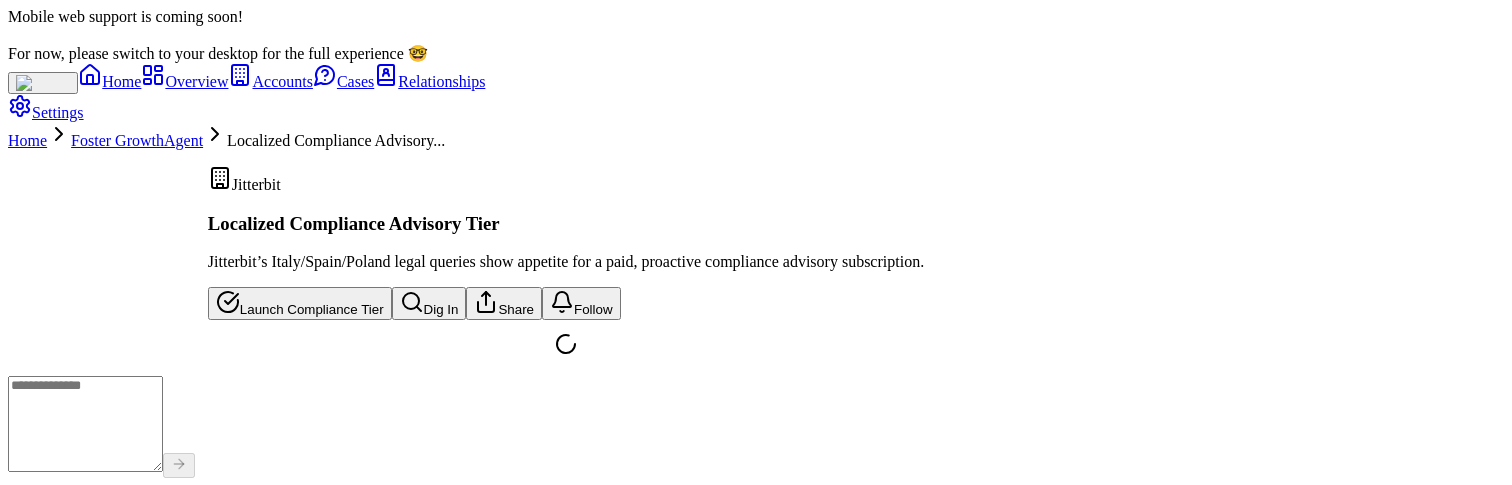 scroll, scrollTop: 0, scrollLeft: 0, axis: both 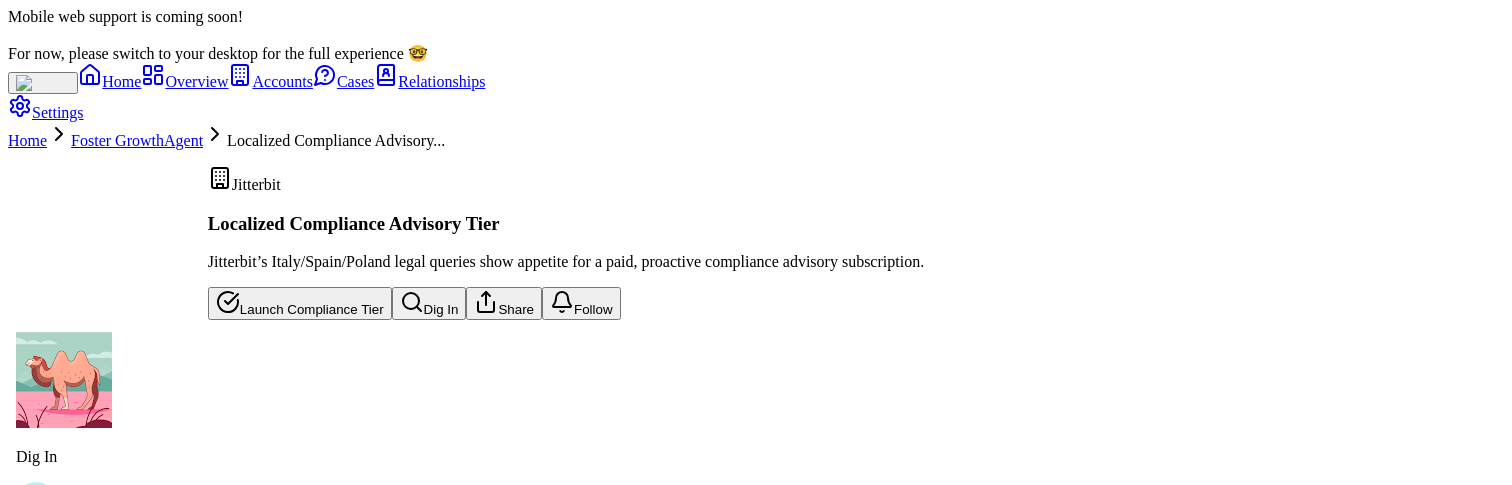 click on "Launch Compliance Tier" at bounding box center (300, 303) 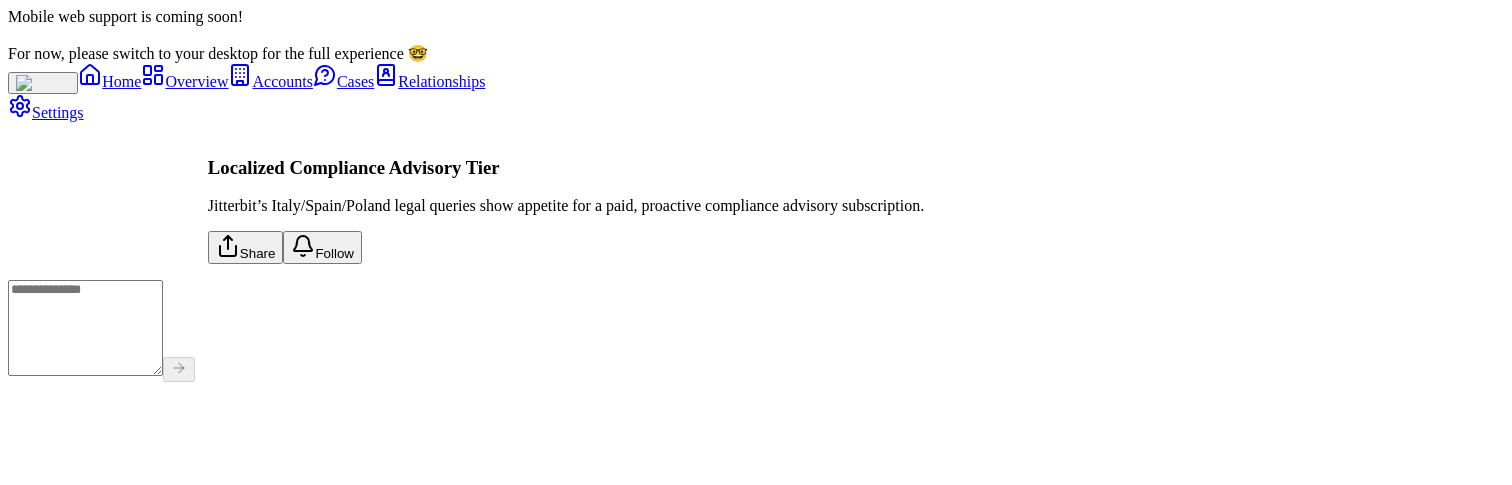 scroll, scrollTop: -55, scrollLeft: 0, axis: vertical 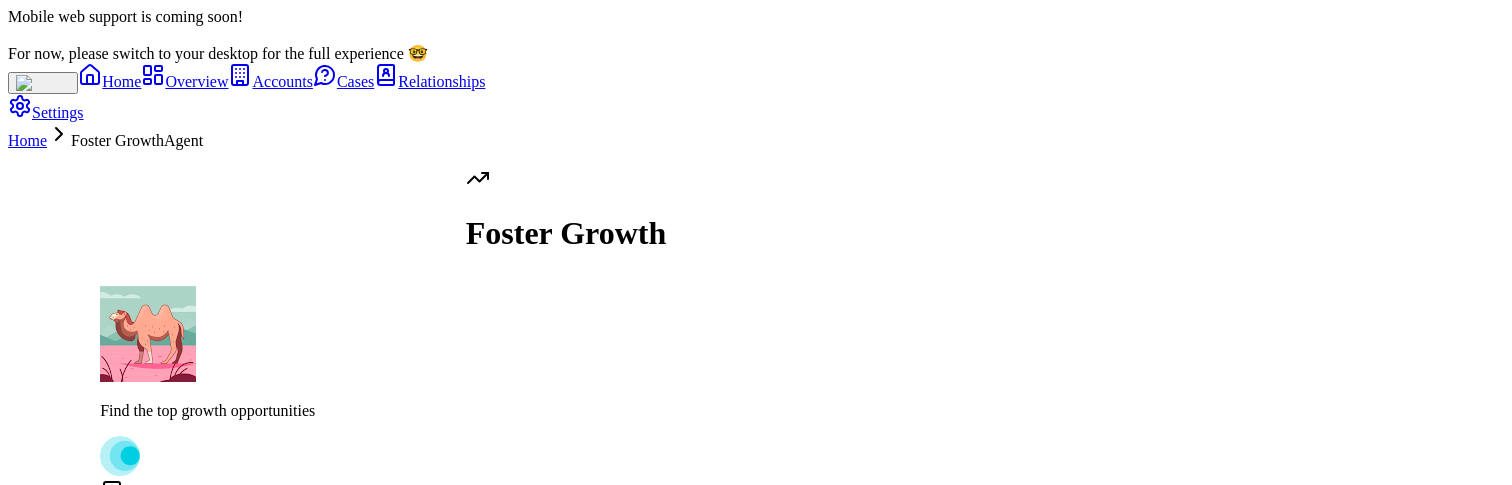 click on "Dig In" at bounding box center (321, 1253) 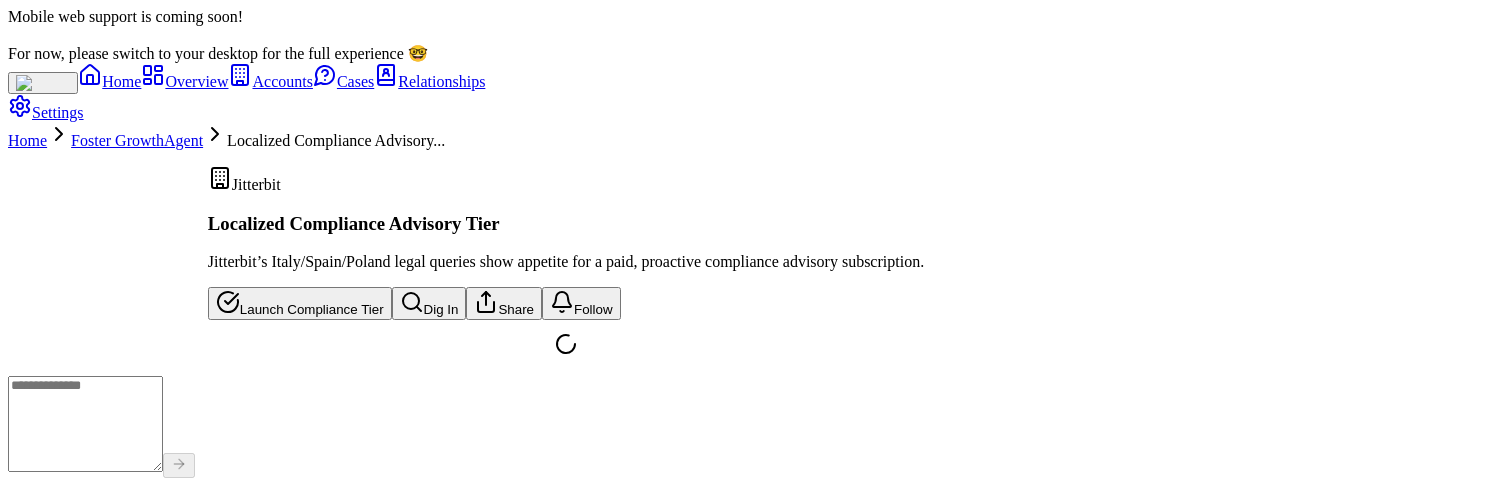 scroll, scrollTop: -119, scrollLeft: 0, axis: vertical 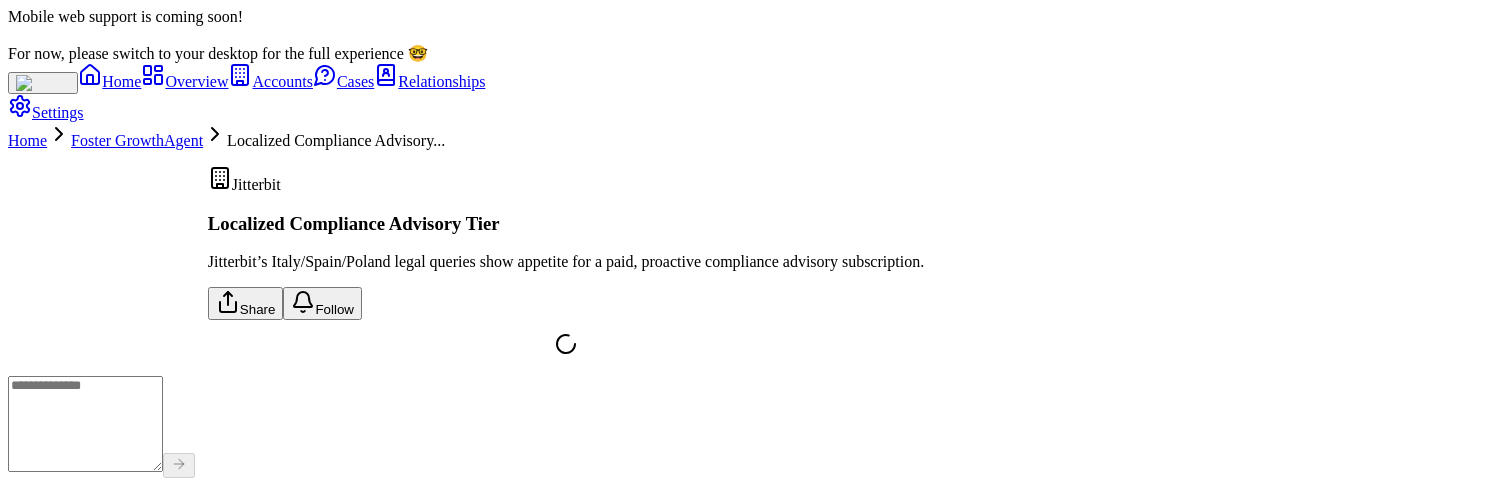 click on "Foster Growth  Agent" at bounding box center [137, 140] 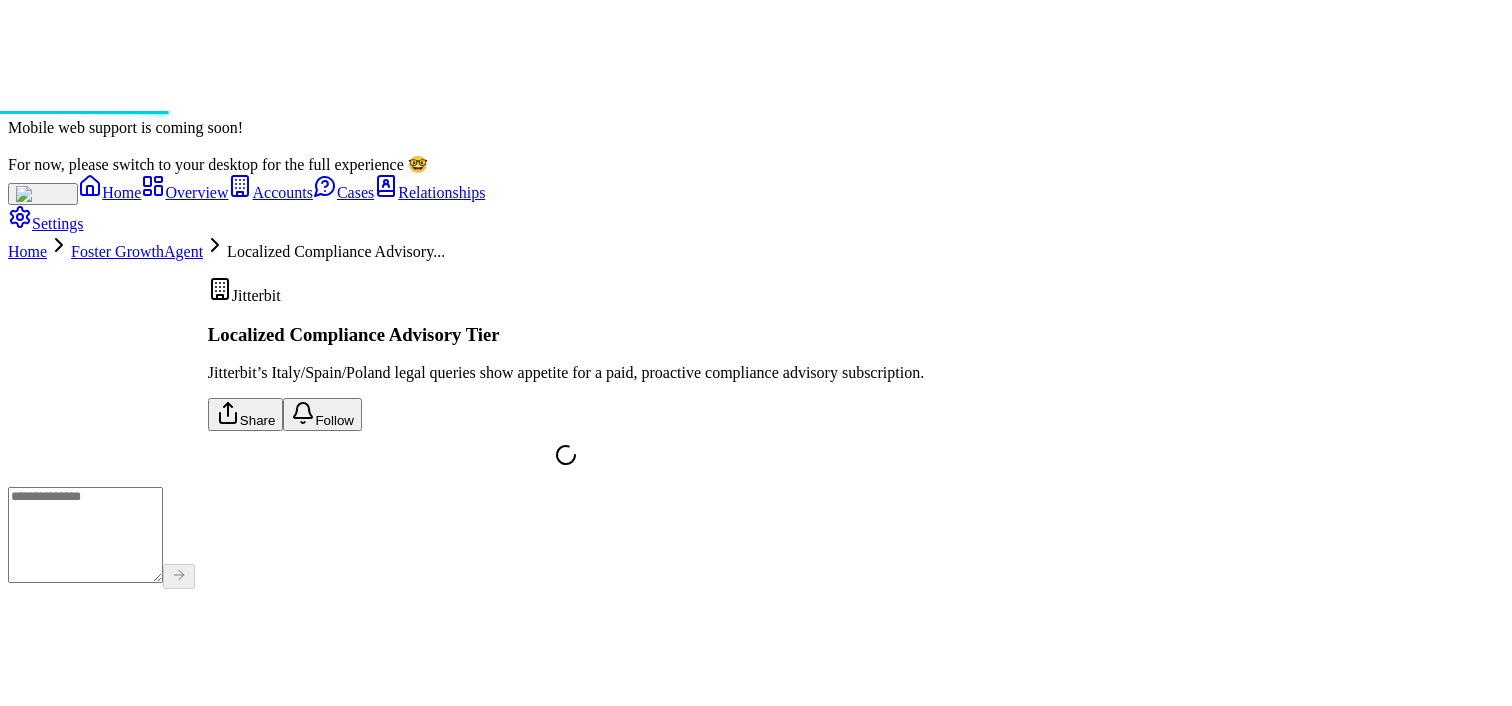 scroll, scrollTop: -2552, scrollLeft: 0, axis: vertical 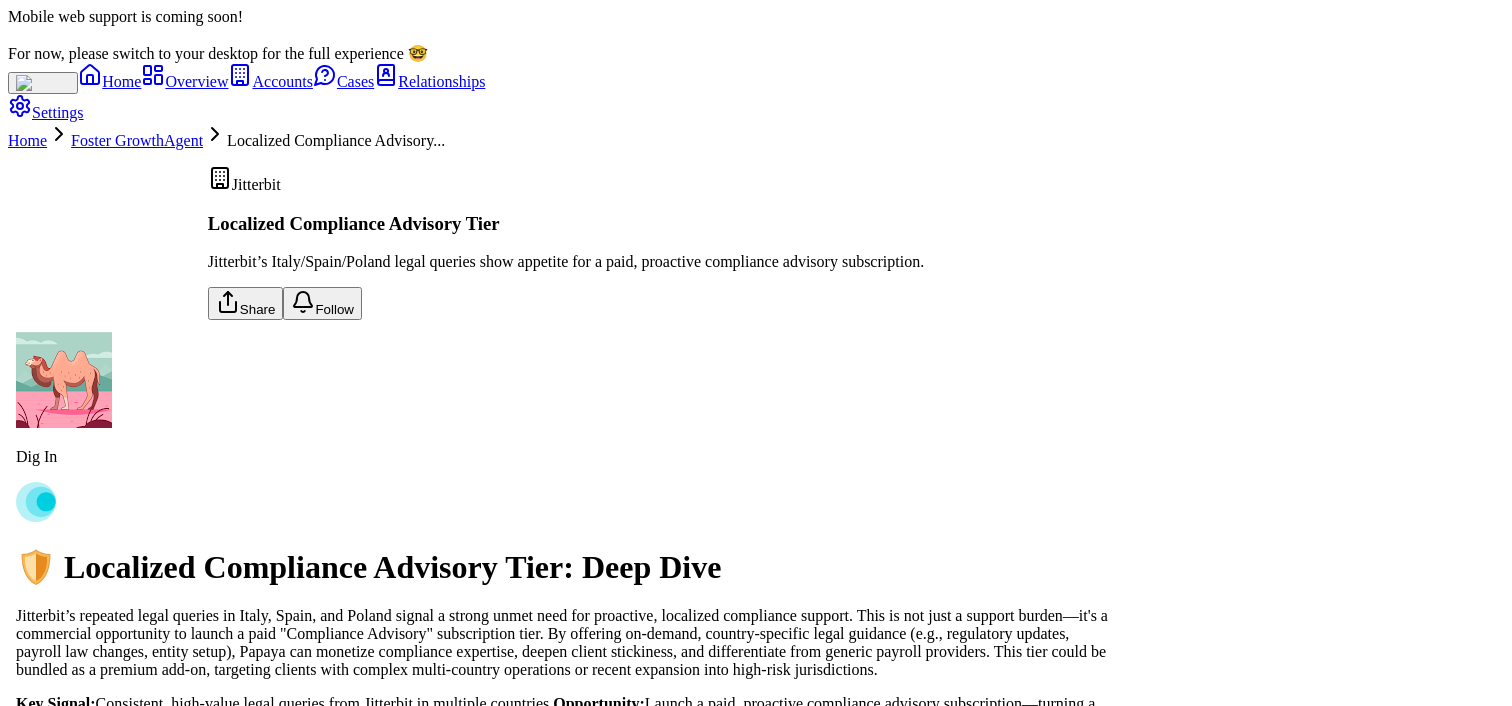 click on "Foster Growth  Agent" at bounding box center (137, 140) 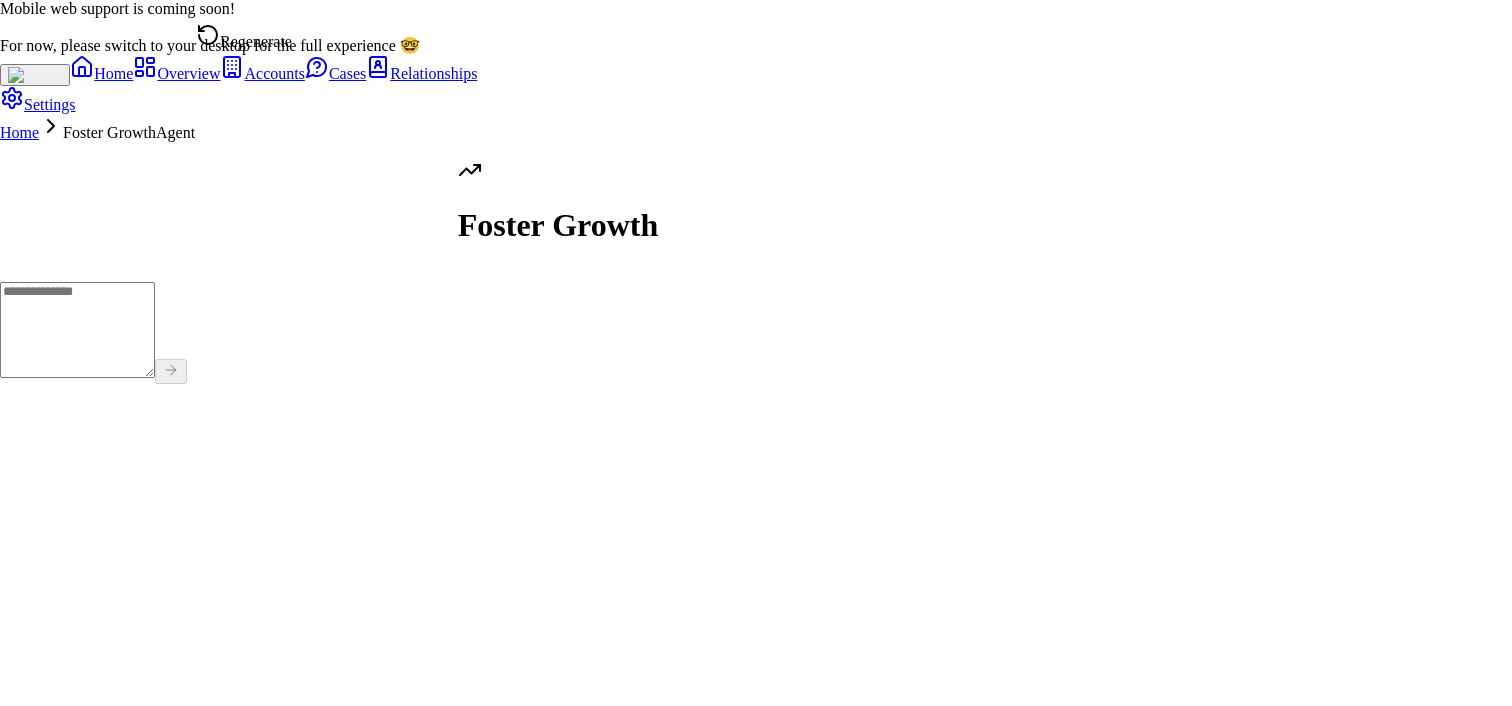 click on "Regenerate" at bounding box center (244, 37) 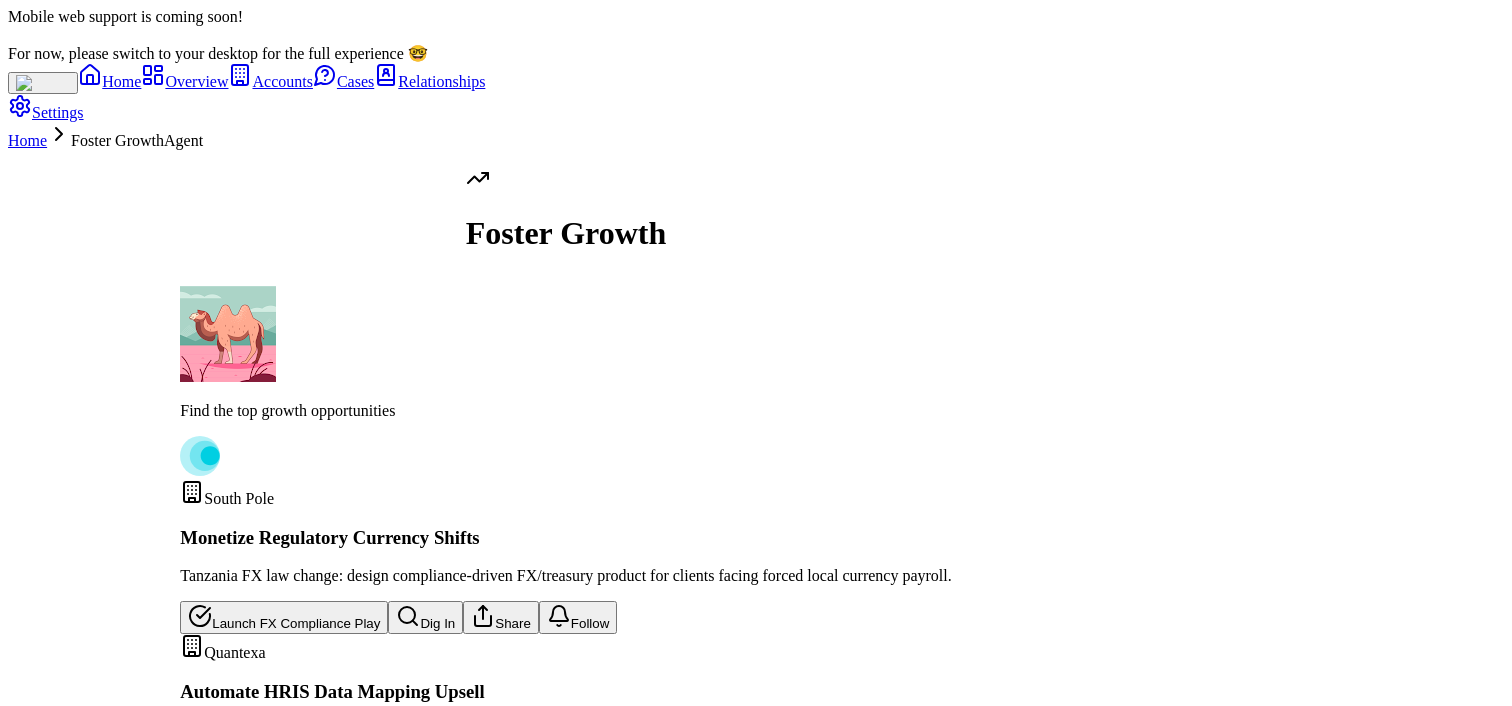 scroll, scrollTop: -28, scrollLeft: 0, axis: vertical 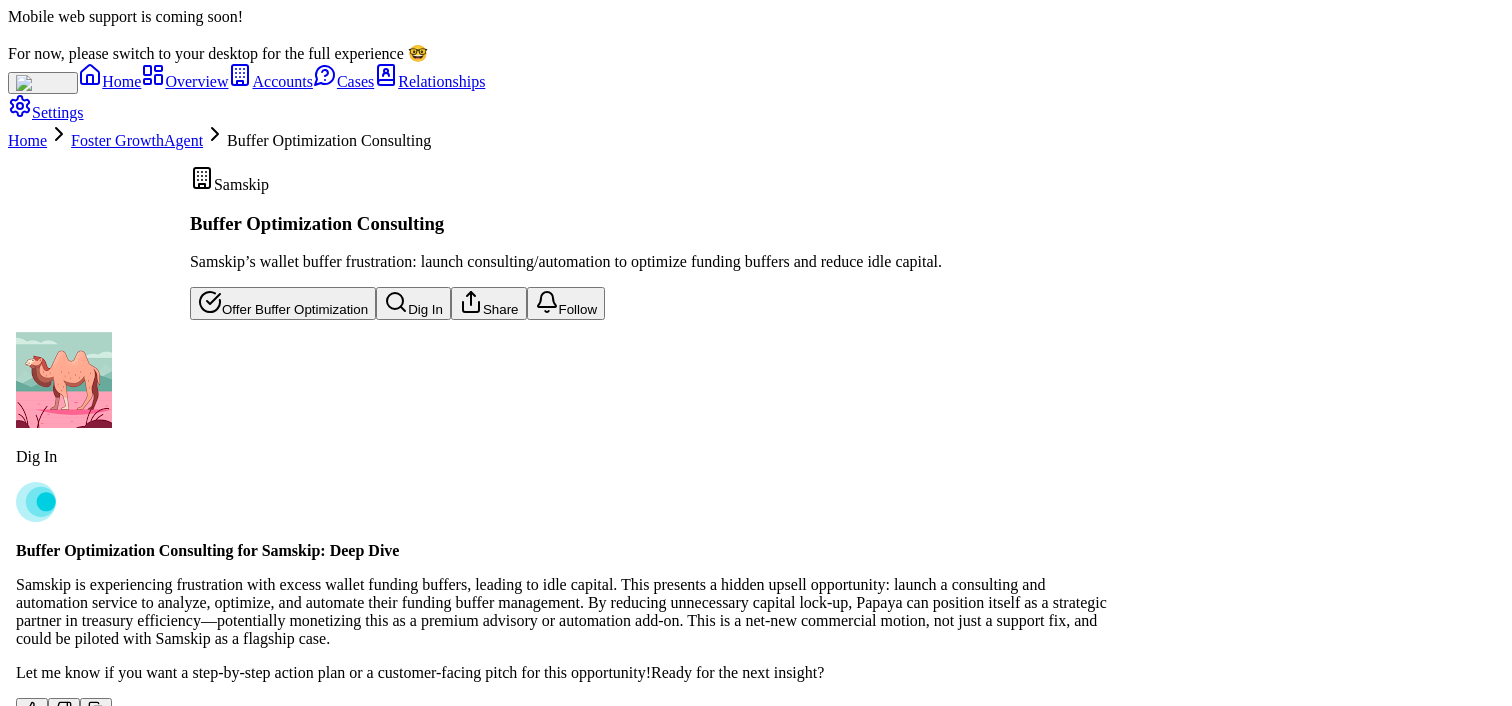 click on "Offer Buffer Optimization" at bounding box center [283, 303] 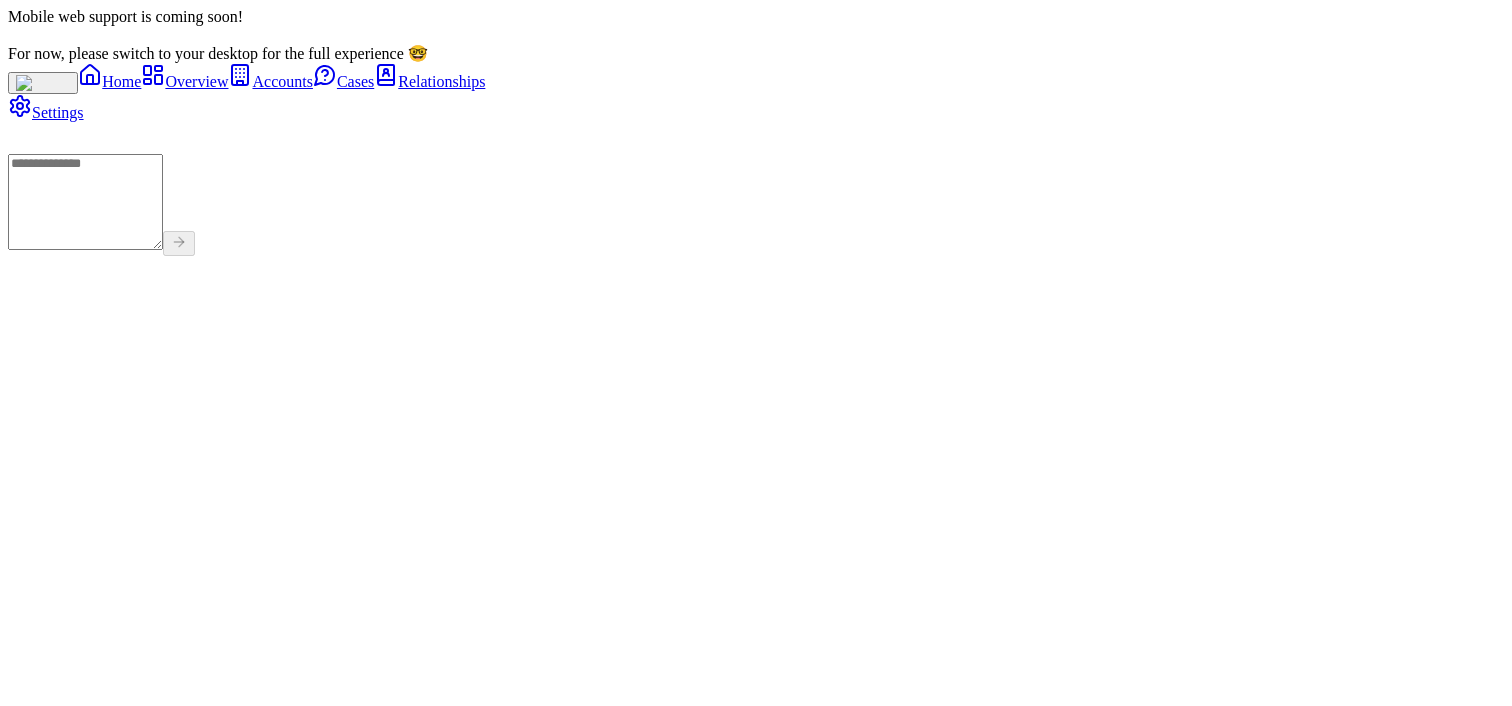 scroll, scrollTop: 0, scrollLeft: 0, axis: both 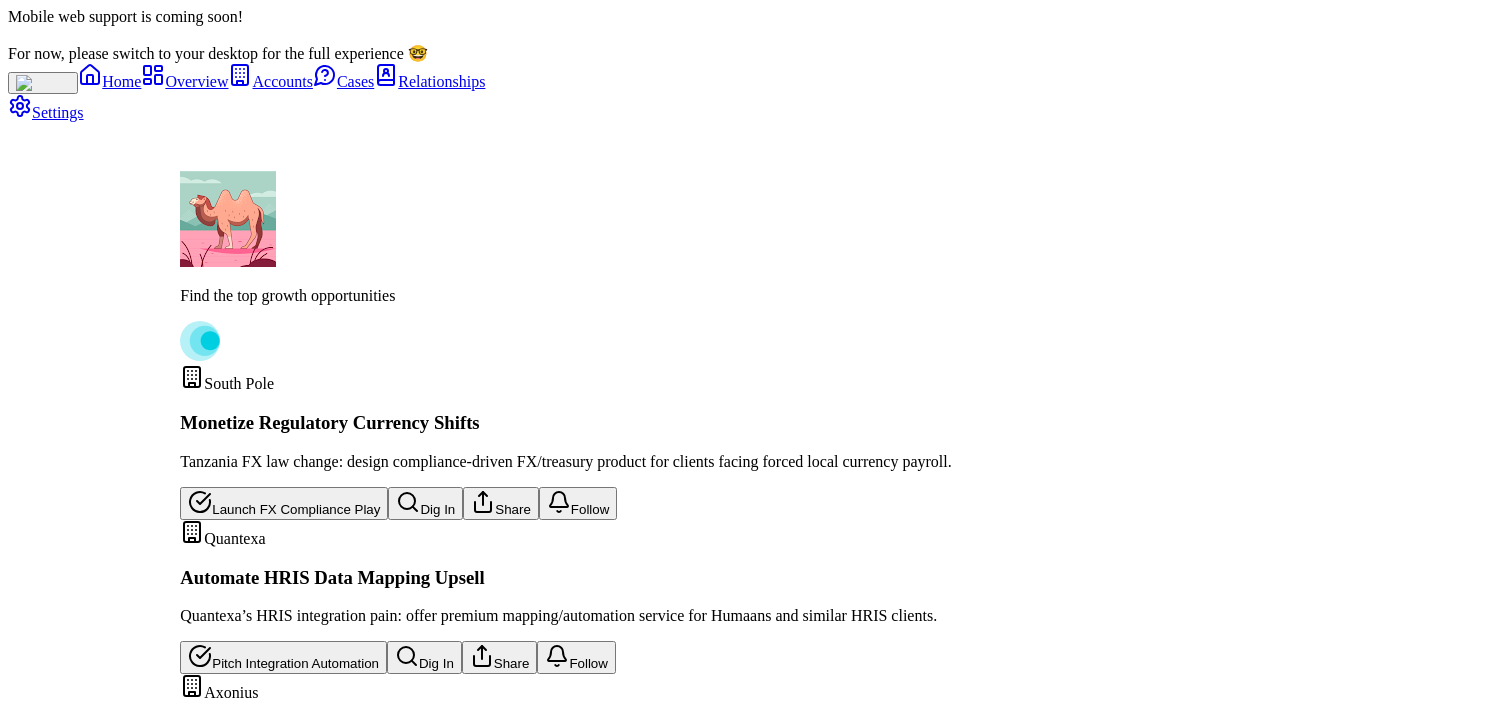 click on "Dig In" at bounding box center [385, 984] 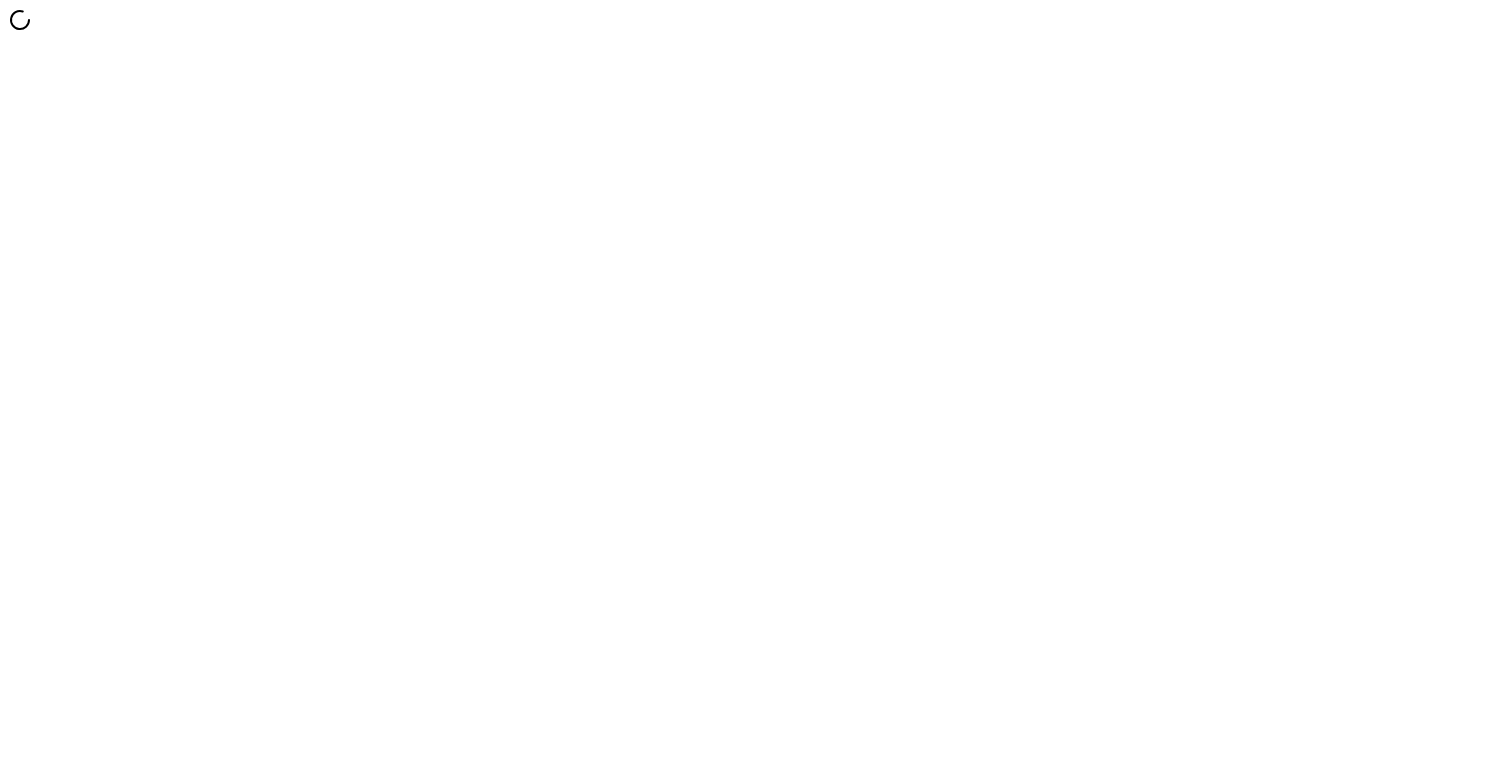 scroll, scrollTop: 0, scrollLeft: 0, axis: both 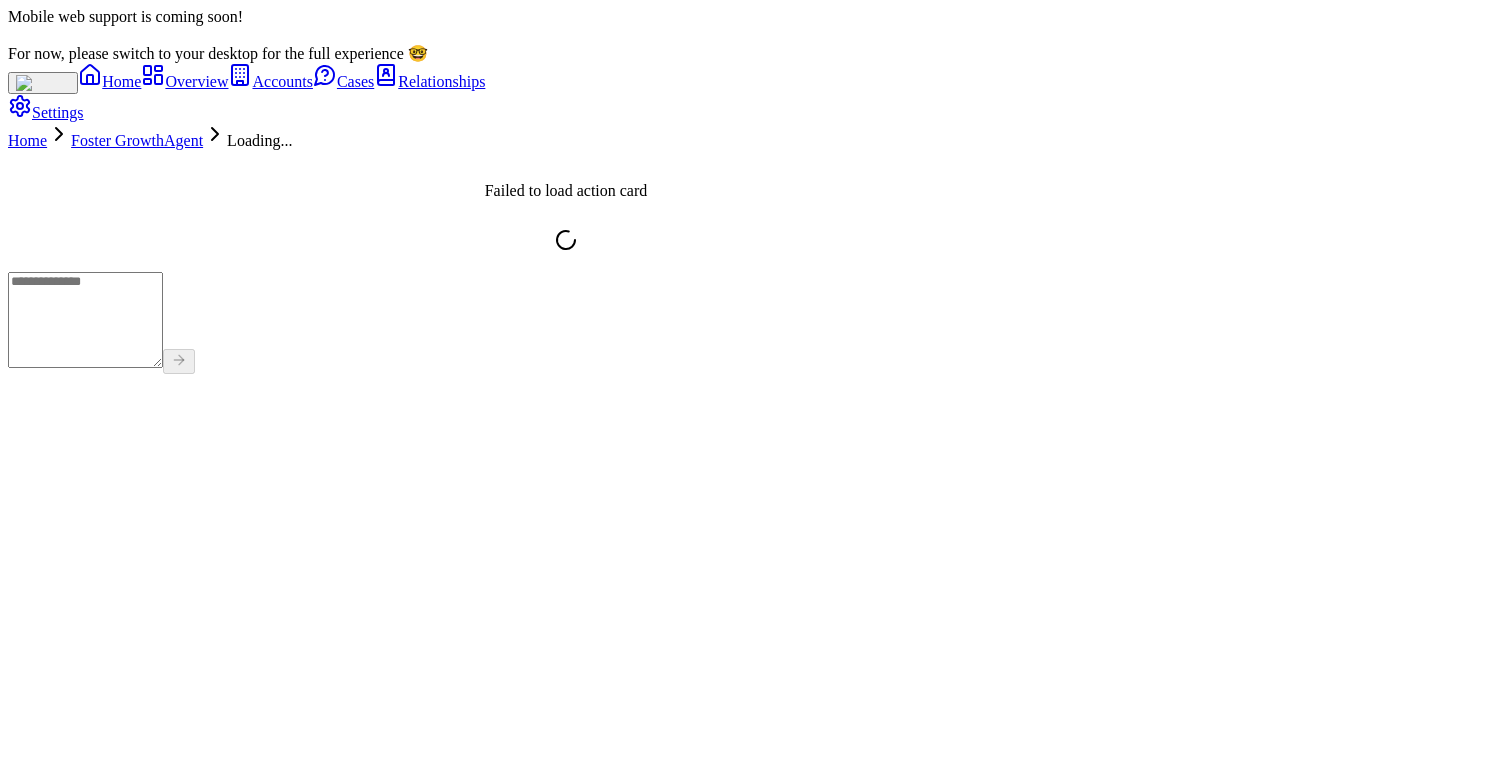 click on "Foster Growth  Agent" at bounding box center (137, 140) 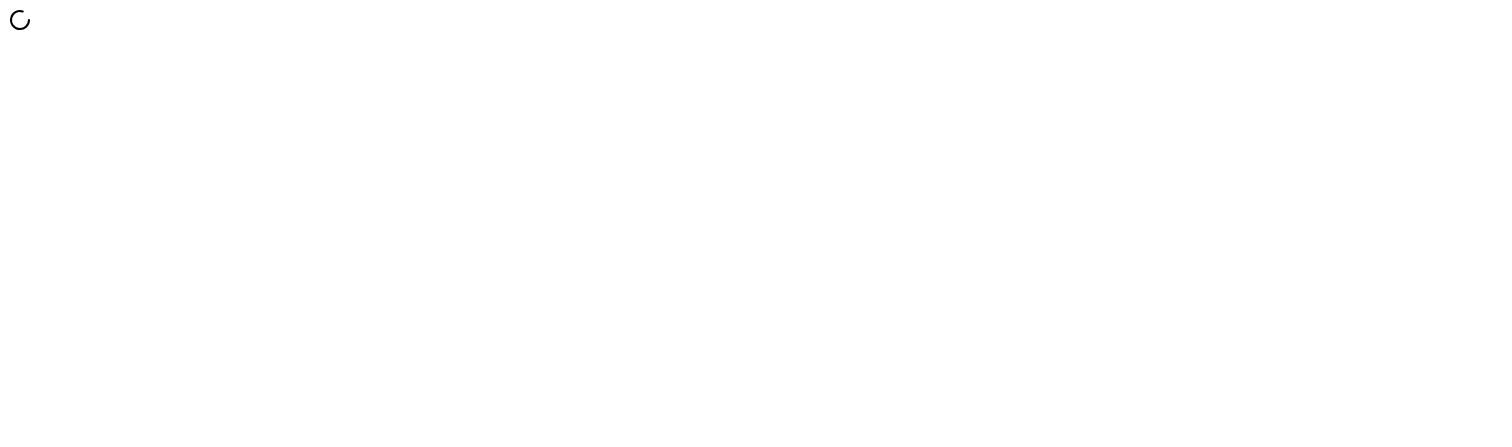 scroll, scrollTop: 0, scrollLeft: 0, axis: both 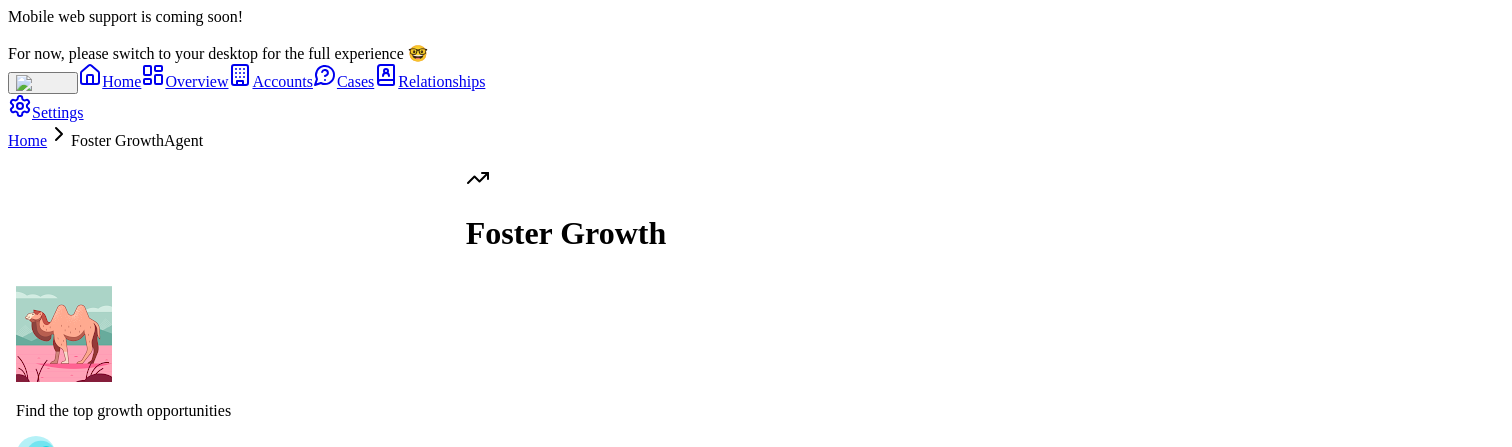 click on "Dig In" at bounding box center (239, 1189) 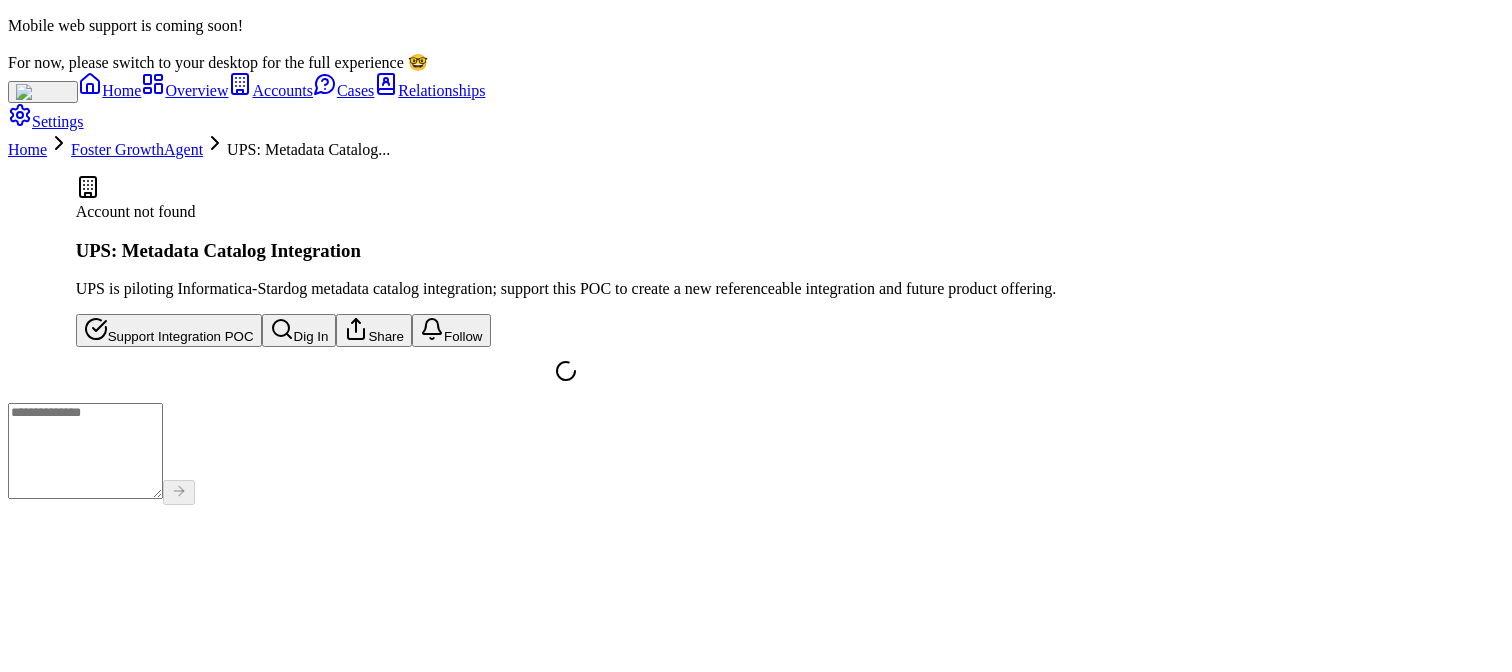 scroll, scrollTop: 0, scrollLeft: 0, axis: both 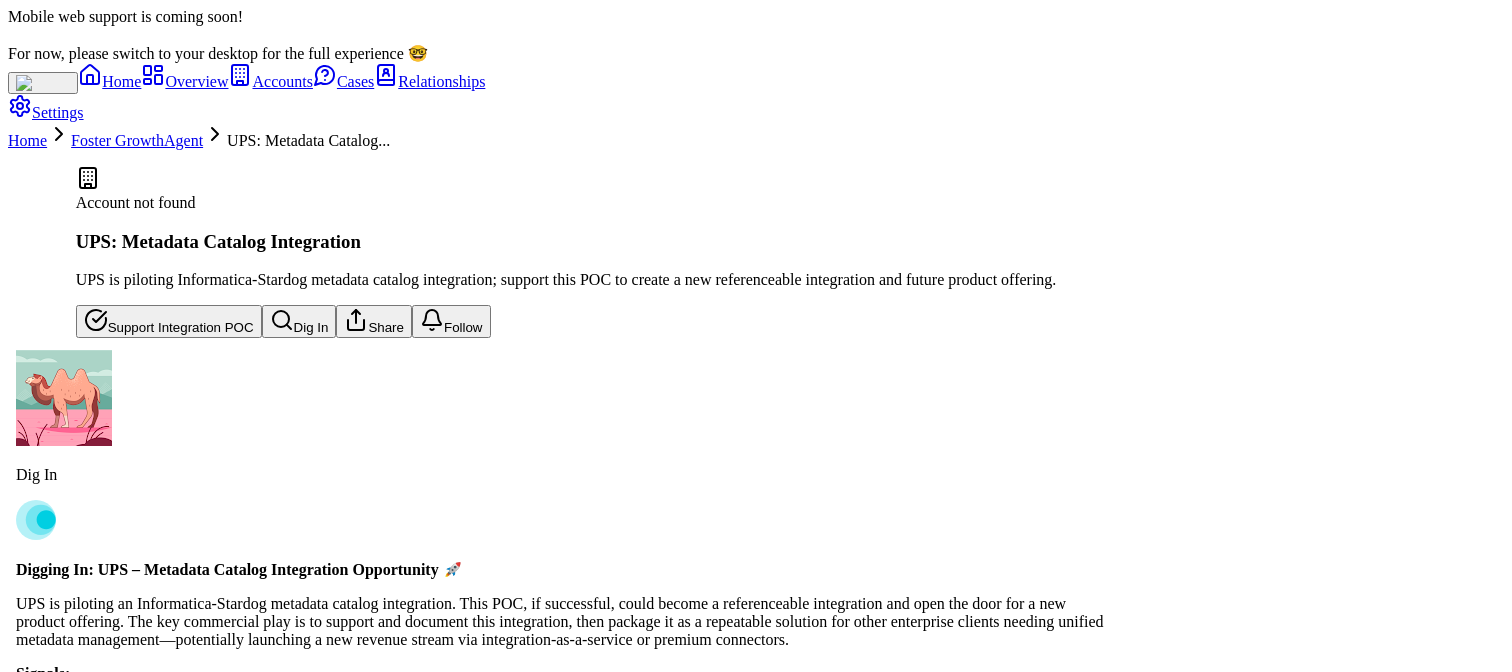 click on "Dig In" at bounding box center (299, 321) 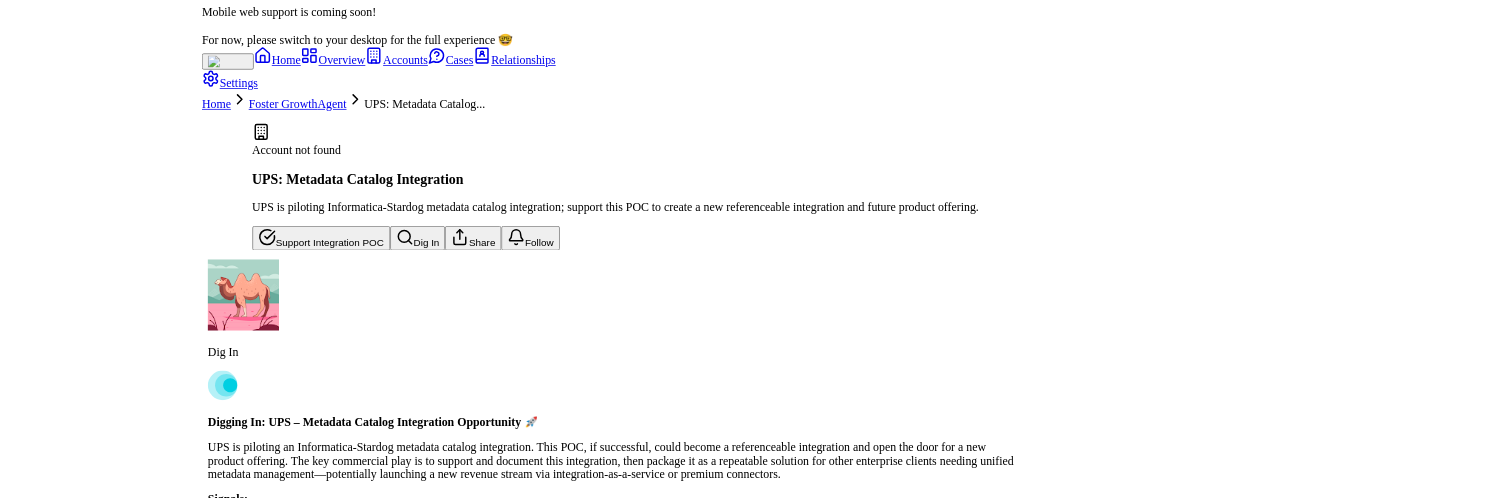 scroll, scrollTop: 0, scrollLeft: 0, axis: both 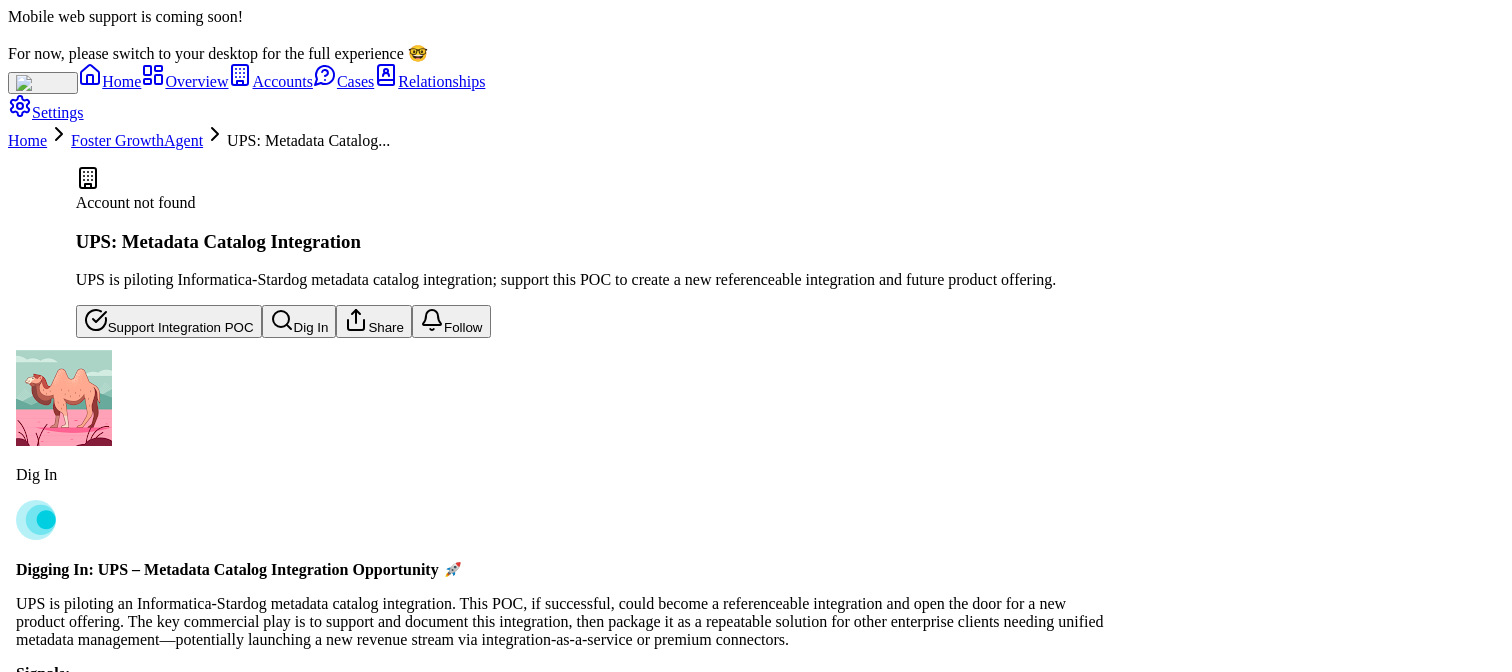 type 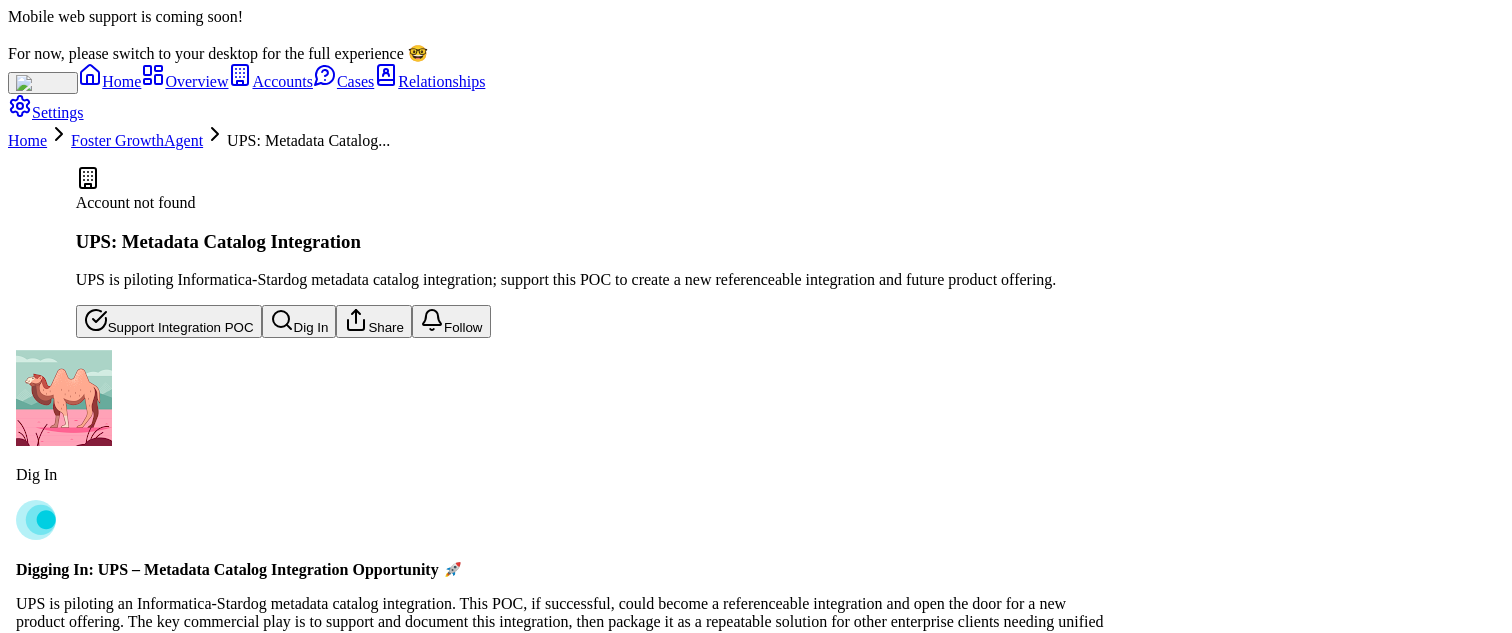 scroll, scrollTop: -1595, scrollLeft: 0, axis: vertical 